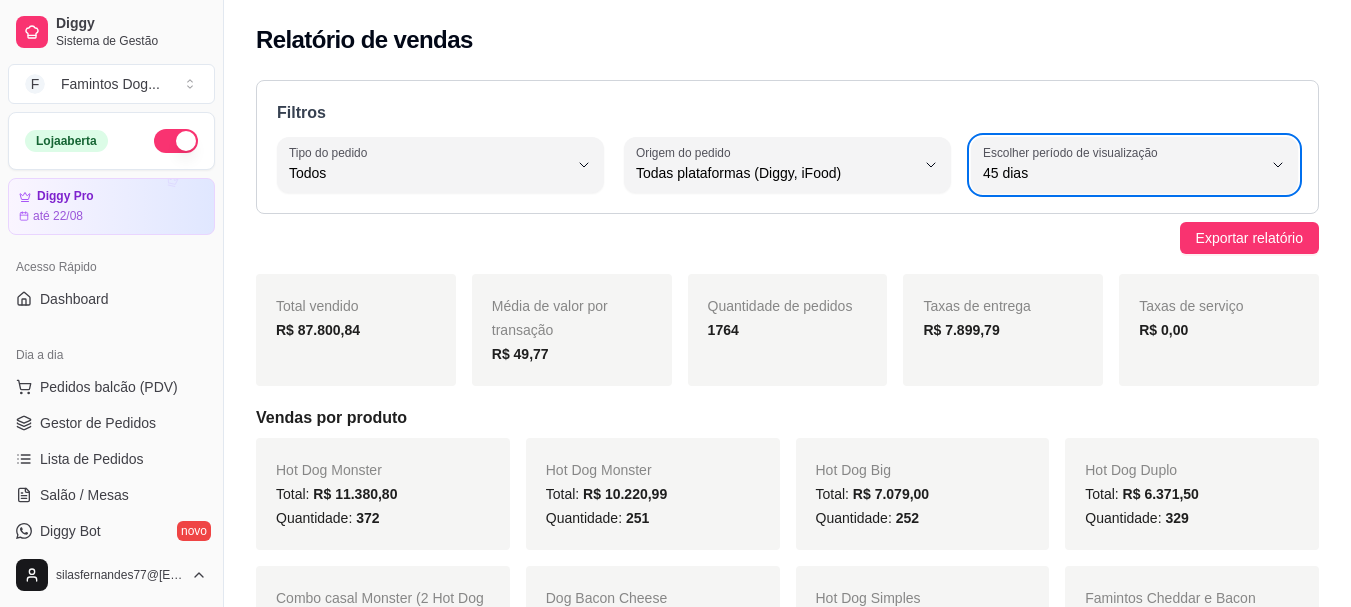 select on "ALL" 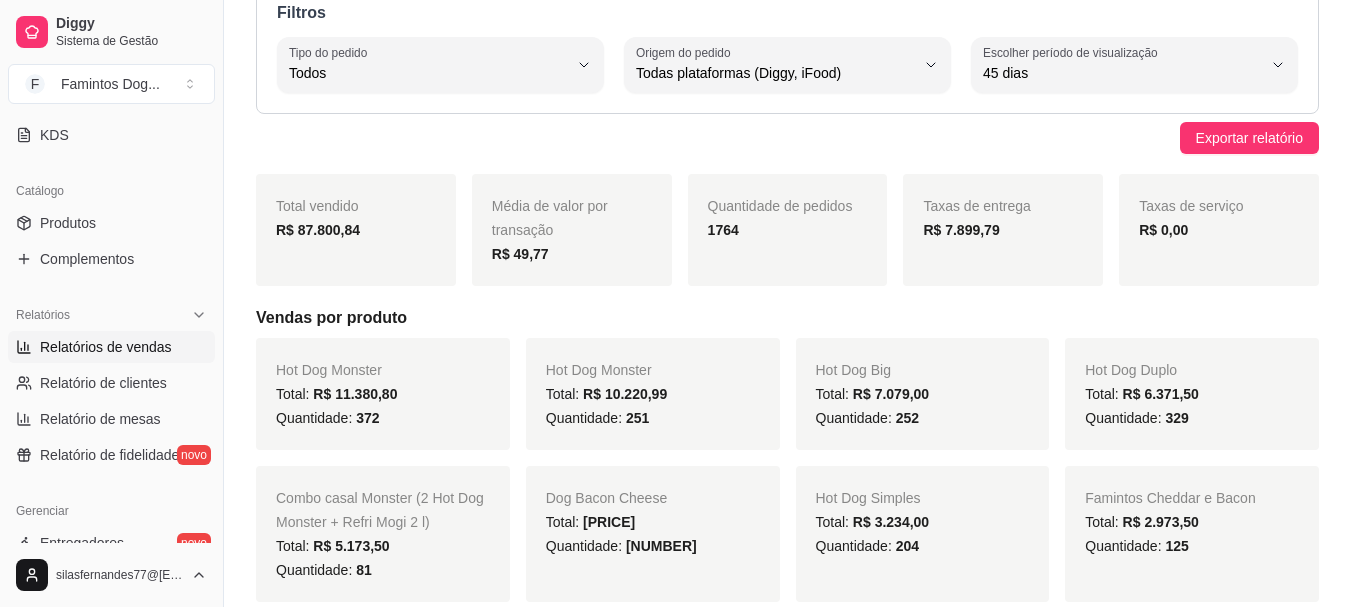 scroll, scrollTop: 113, scrollLeft: 0, axis: vertical 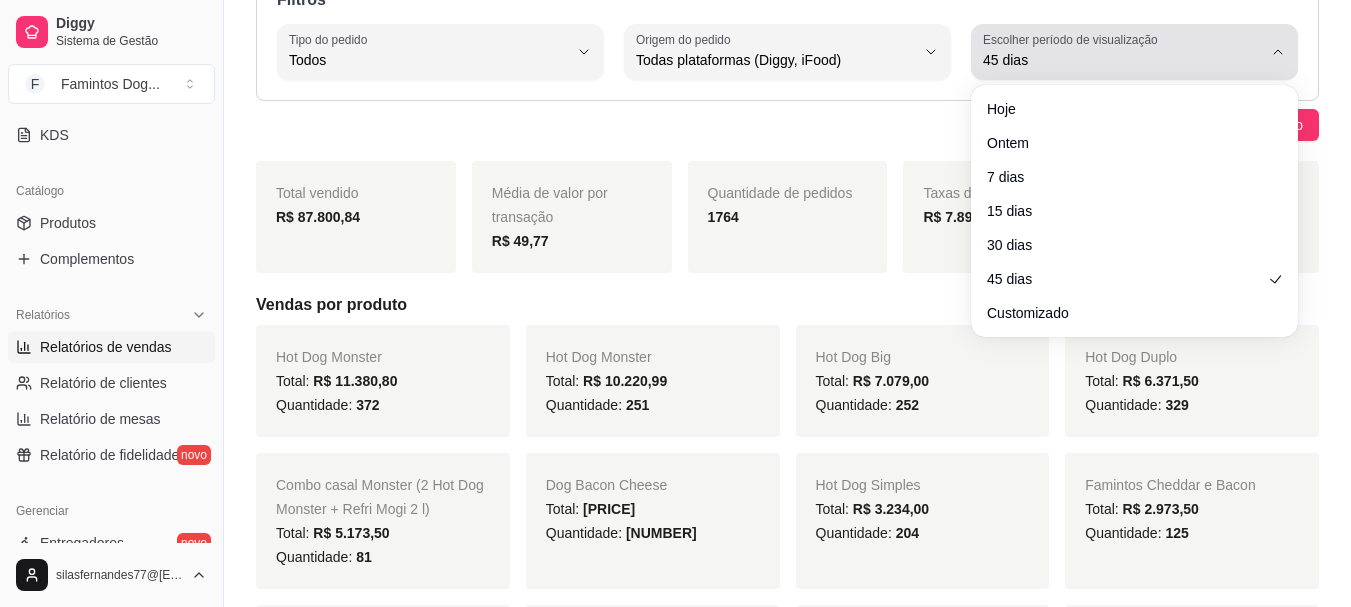 click 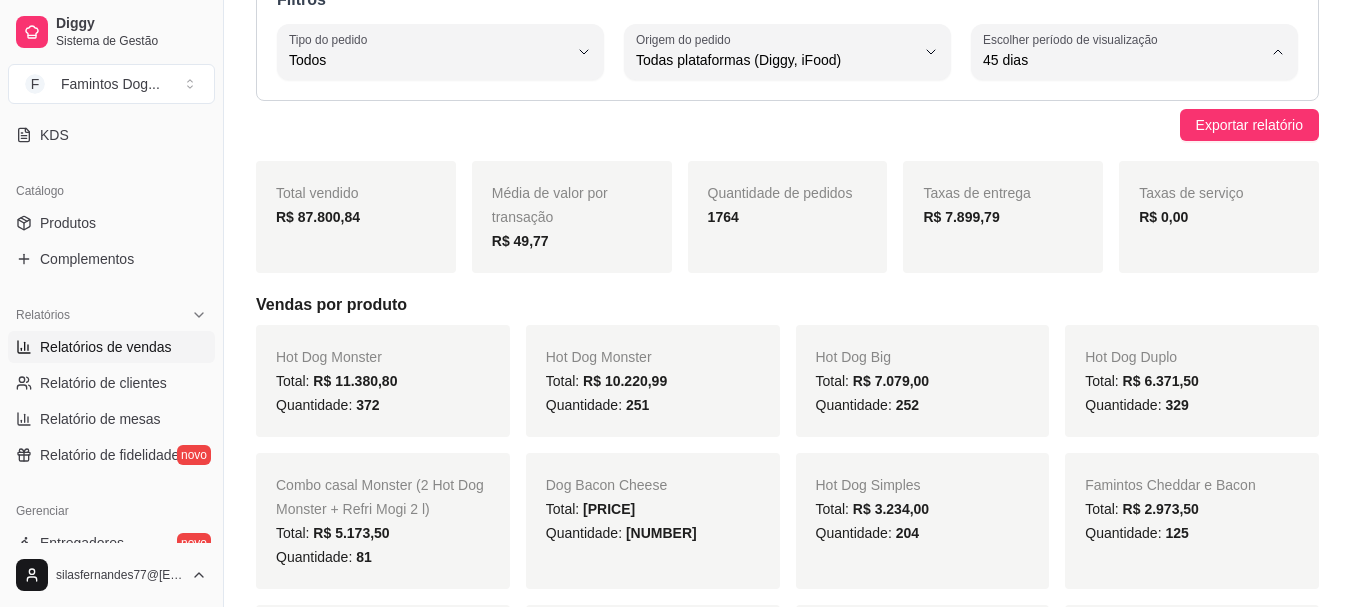 click on "30 dias" at bounding box center [1134, 238] 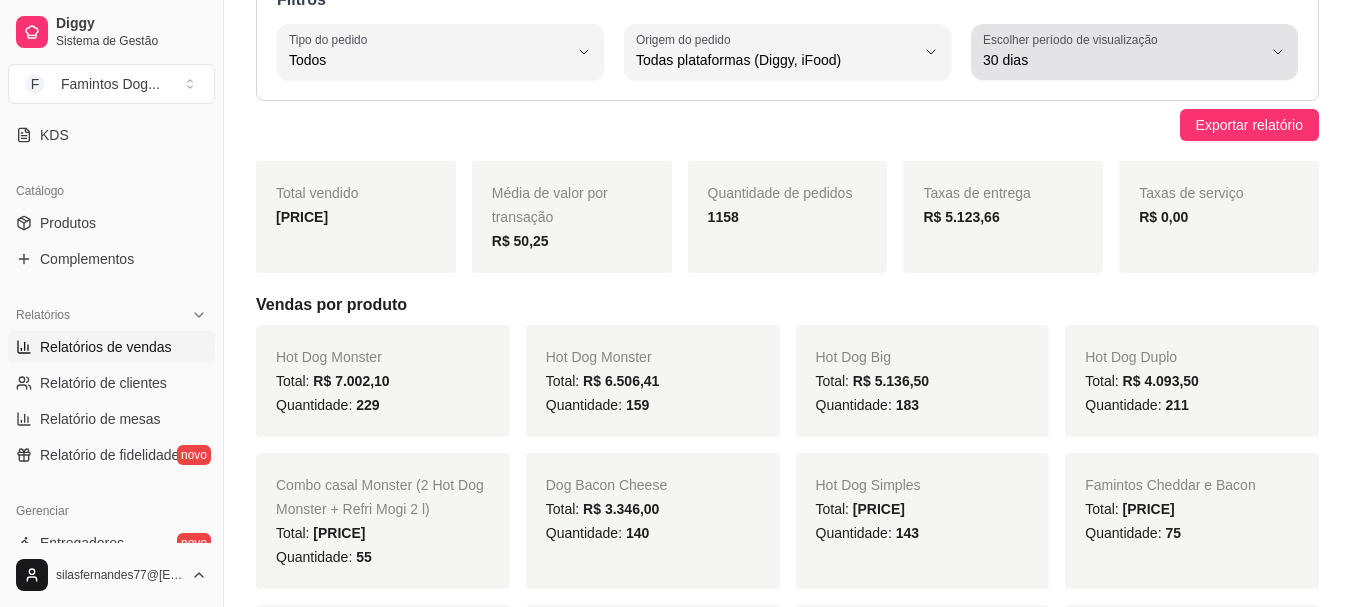 click 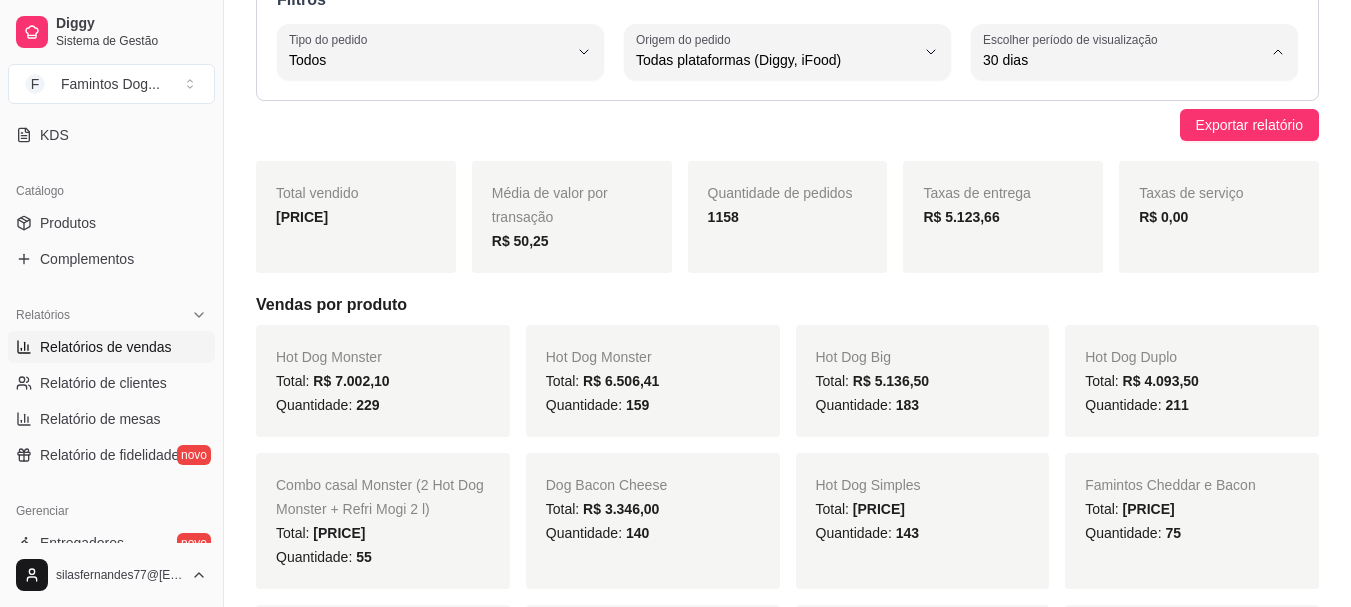 click on "Customizado" at bounding box center (1125, 303) 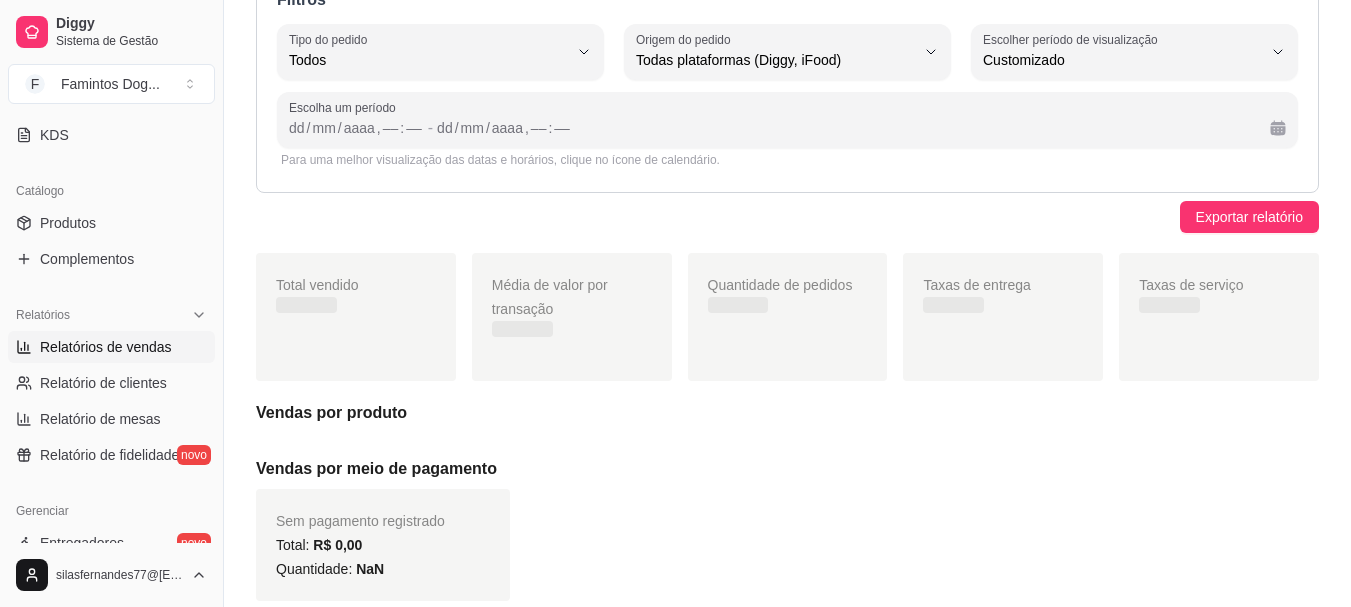 scroll, scrollTop: 19, scrollLeft: 0, axis: vertical 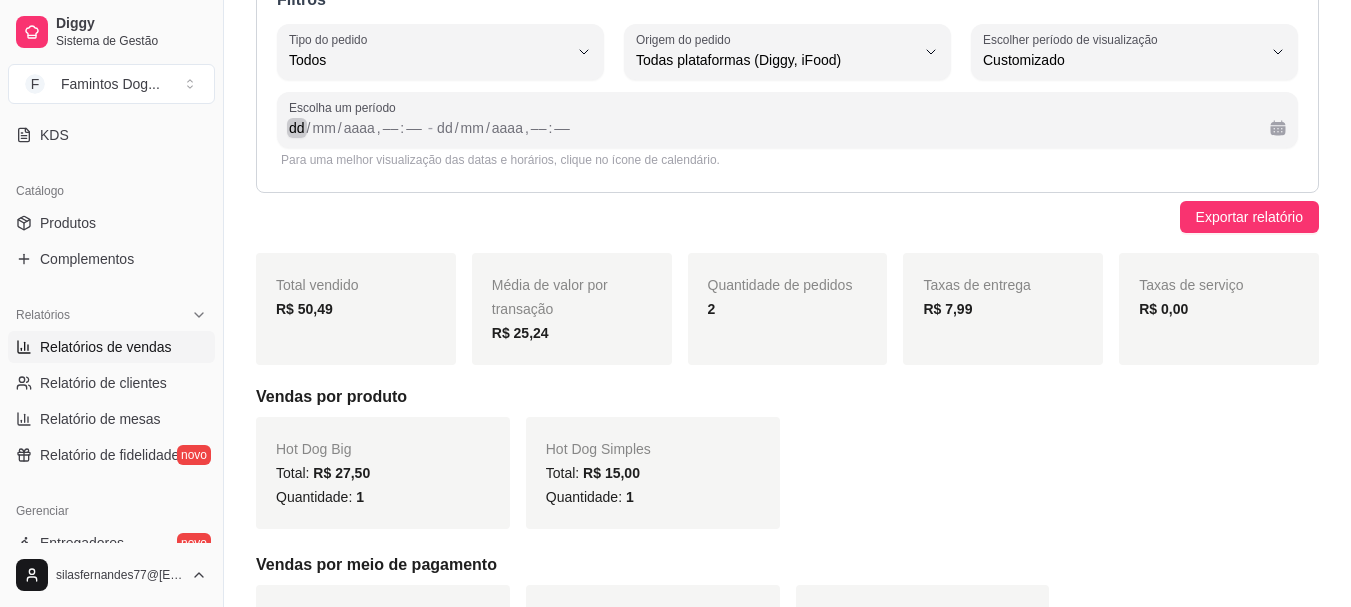 click on "dd" at bounding box center [297, 128] 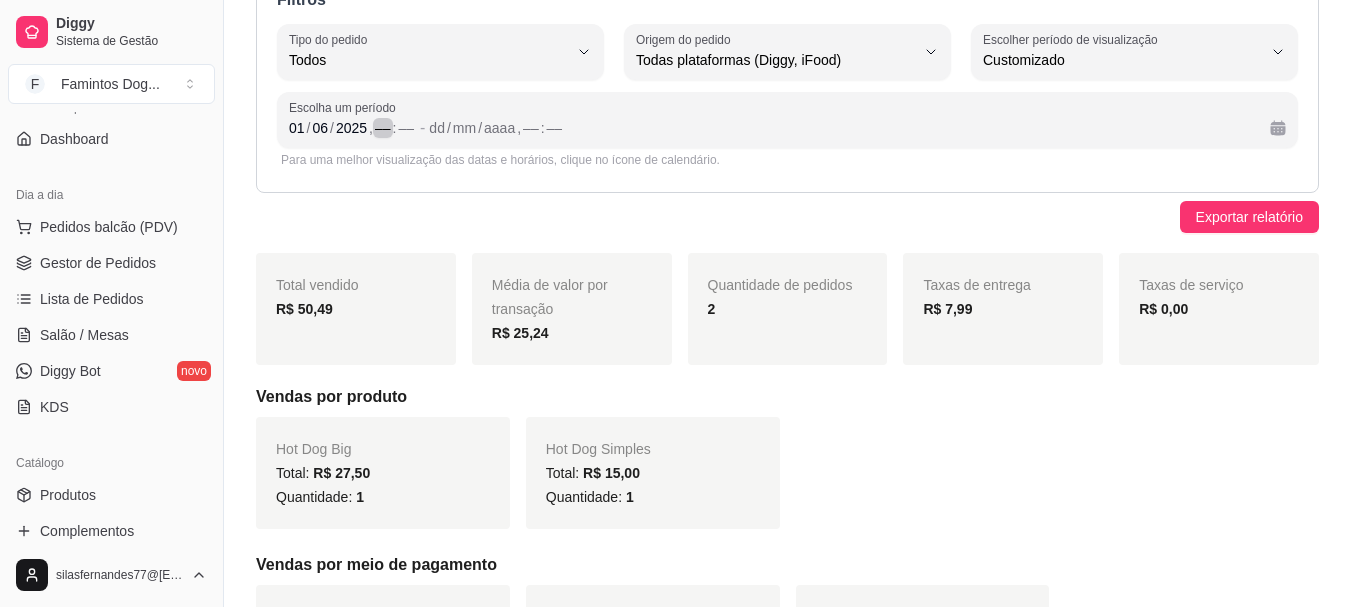 scroll, scrollTop: 152, scrollLeft: 0, axis: vertical 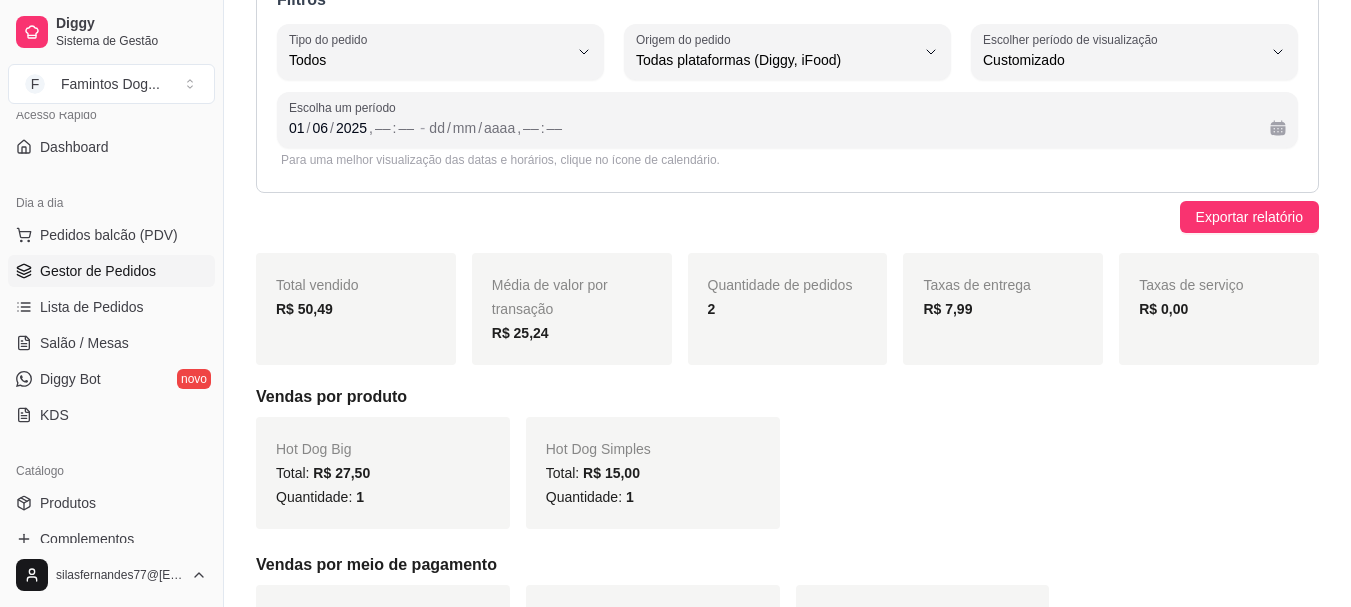 click on "Gestor de Pedidos" at bounding box center [111, 271] 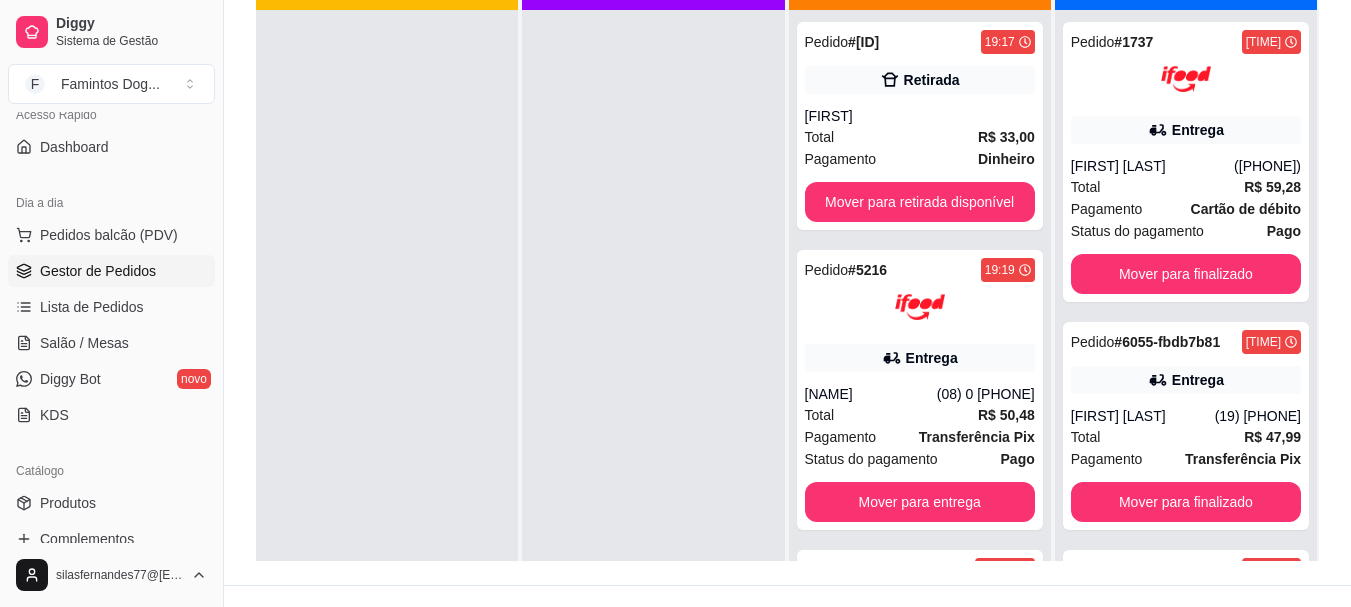 scroll, scrollTop: 305, scrollLeft: 0, axis: vertical 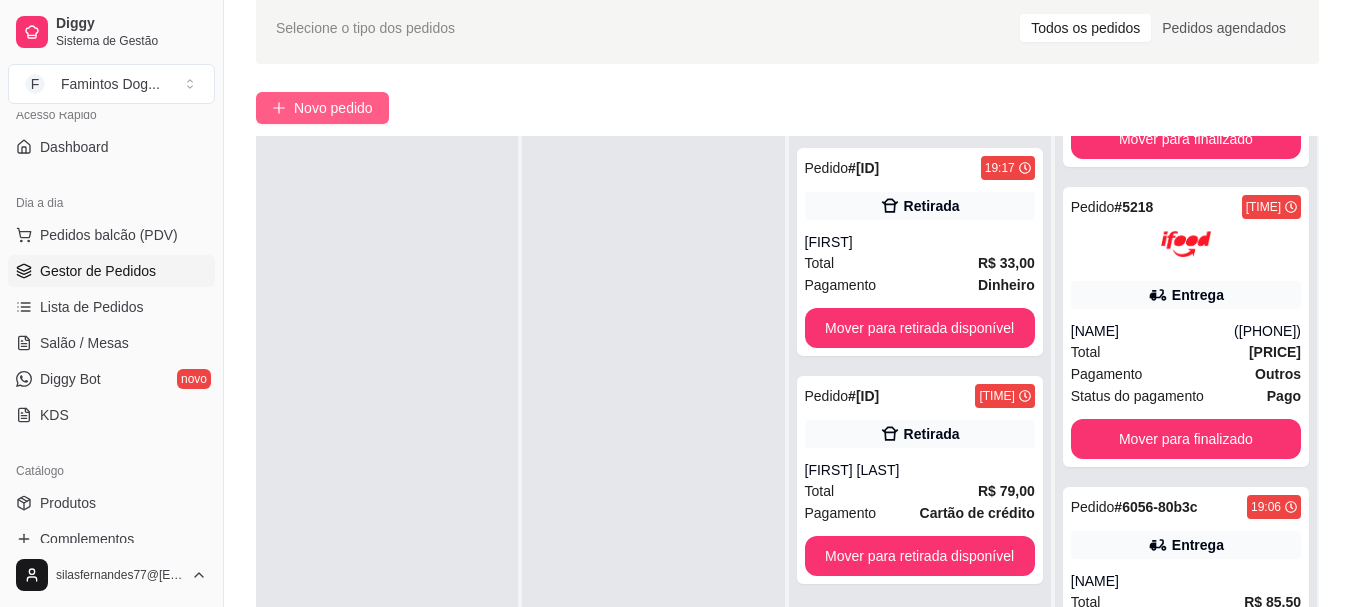 click on "Novo pedido" at bounding box center [333, 108] 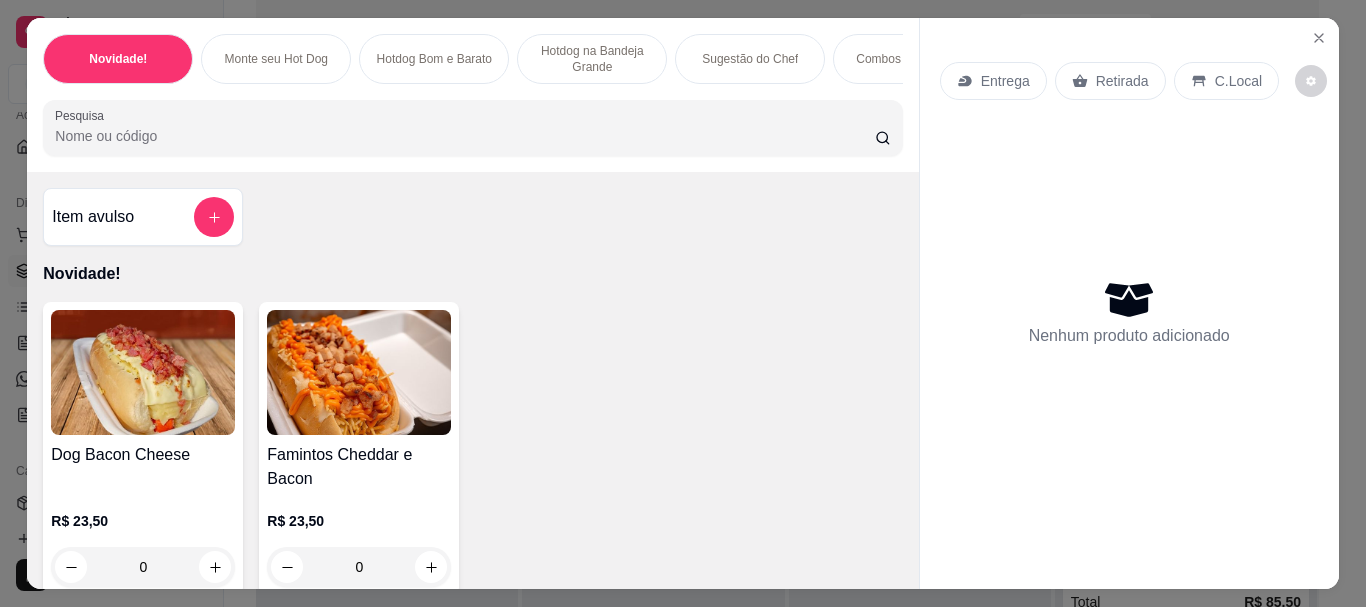 click on "Hotdog na Bandeja Grande" at bounding box center [592, 59] 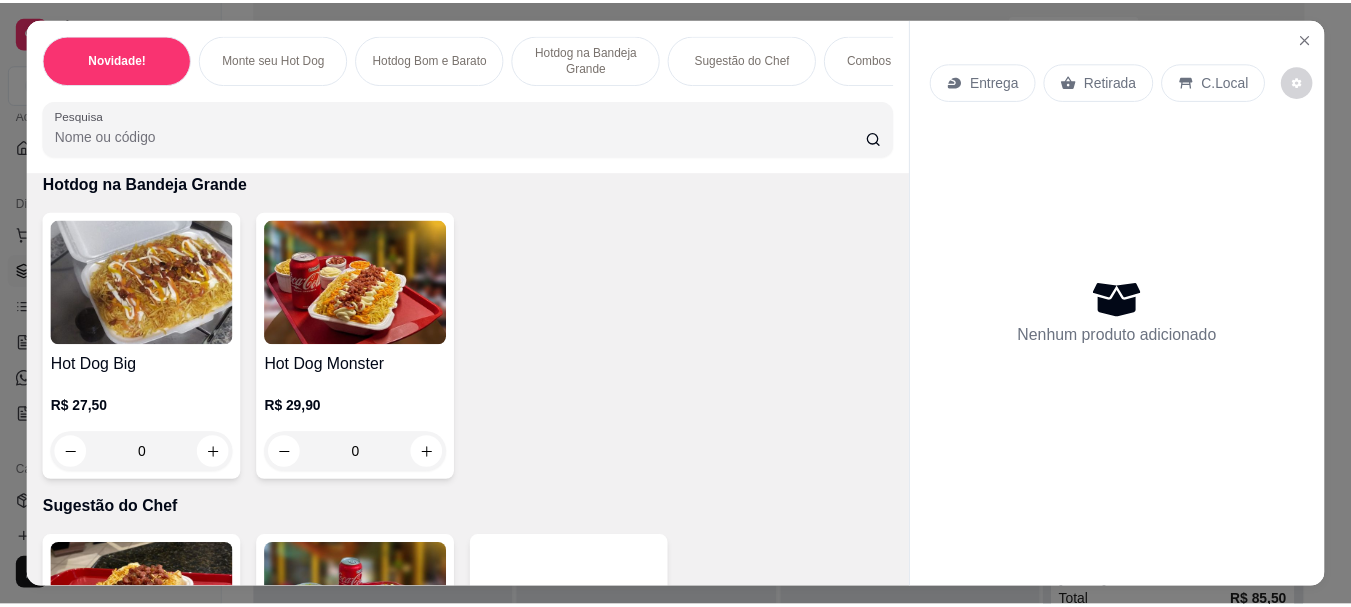 scroll, scrollTop: 53, scrollLeft: 0, axis: vertical 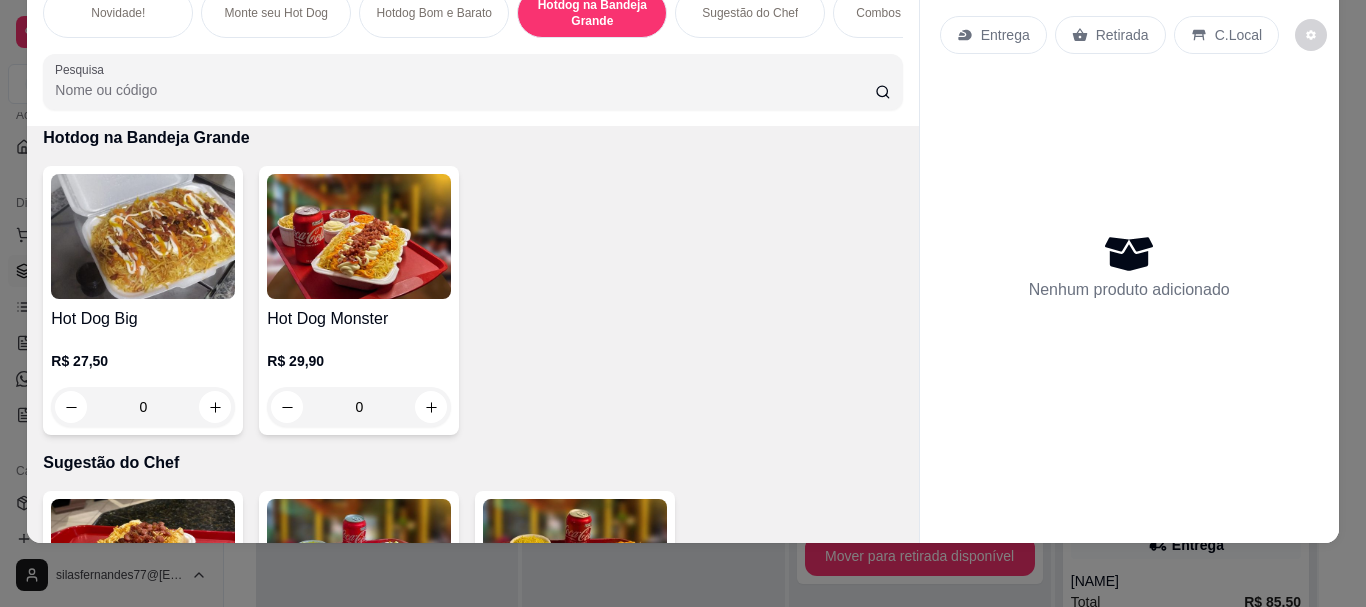 click on "Hot Dog Monster" at bounding box center [359, 319] 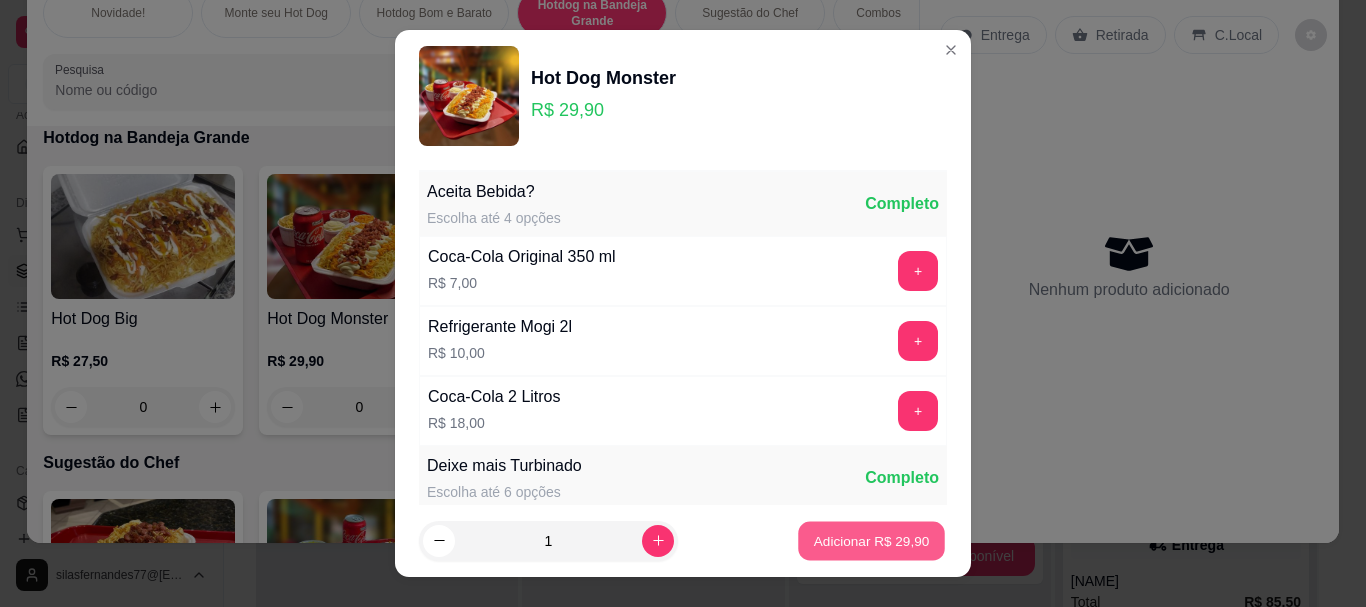 click on "Adicionar   R$ 29,90" at bounding box center (872, 540) 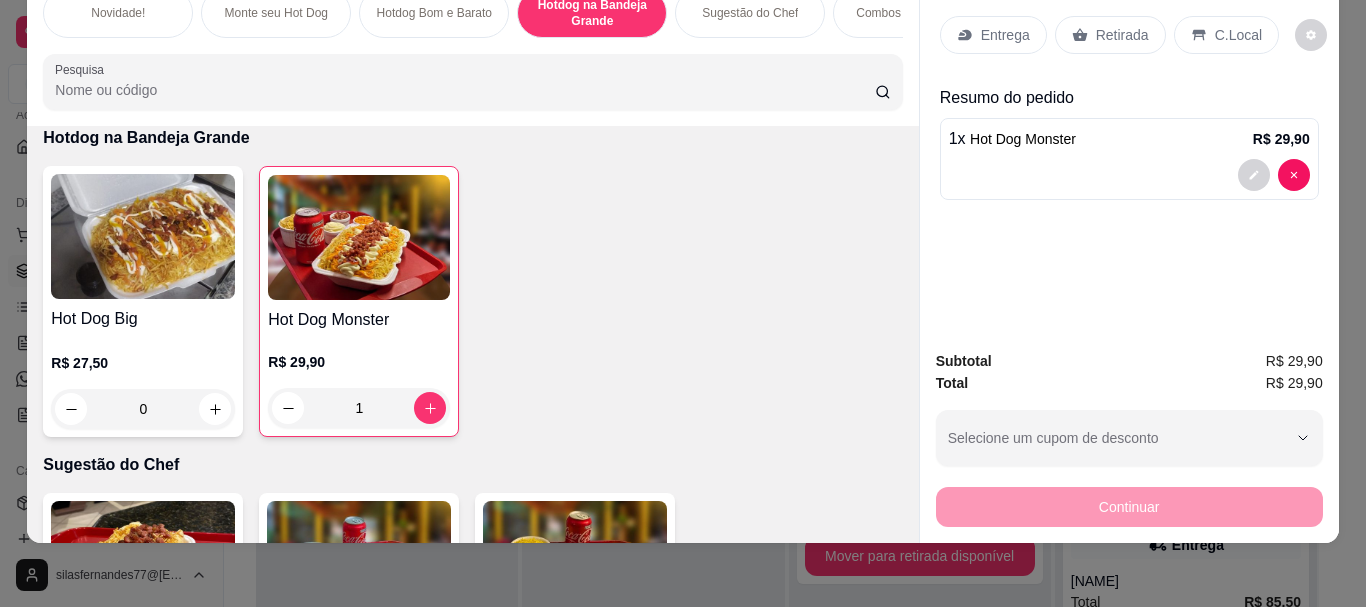 click on "Retirada" at bounding box center [1122, 35] 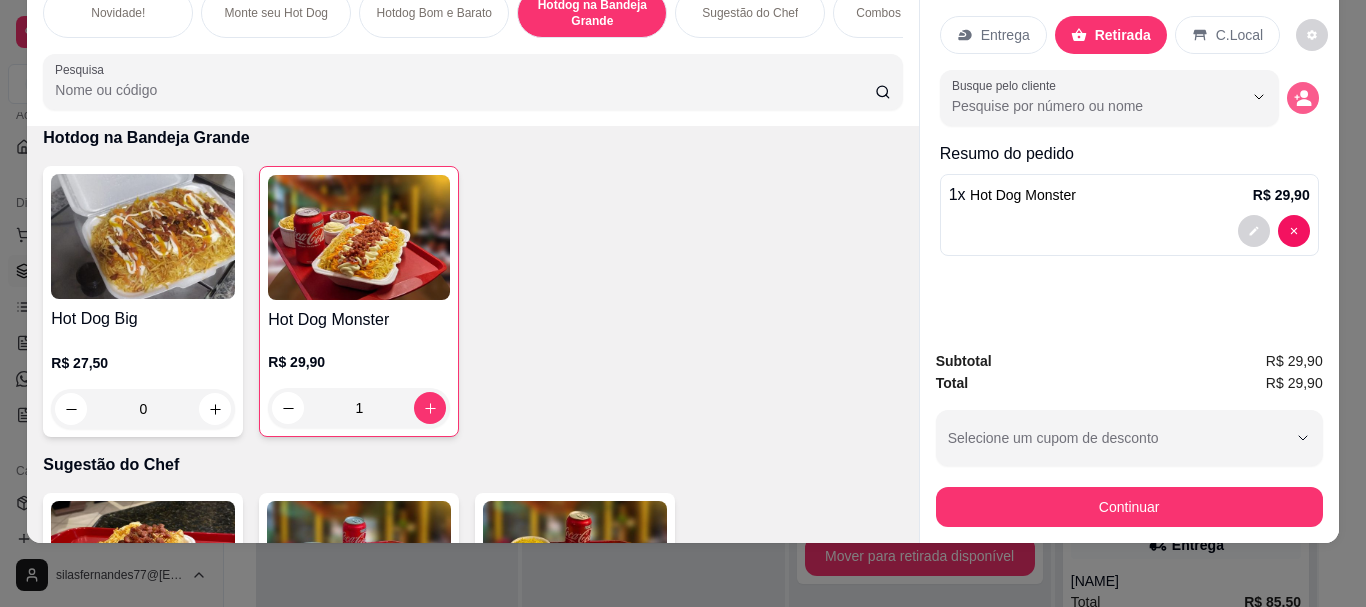 click 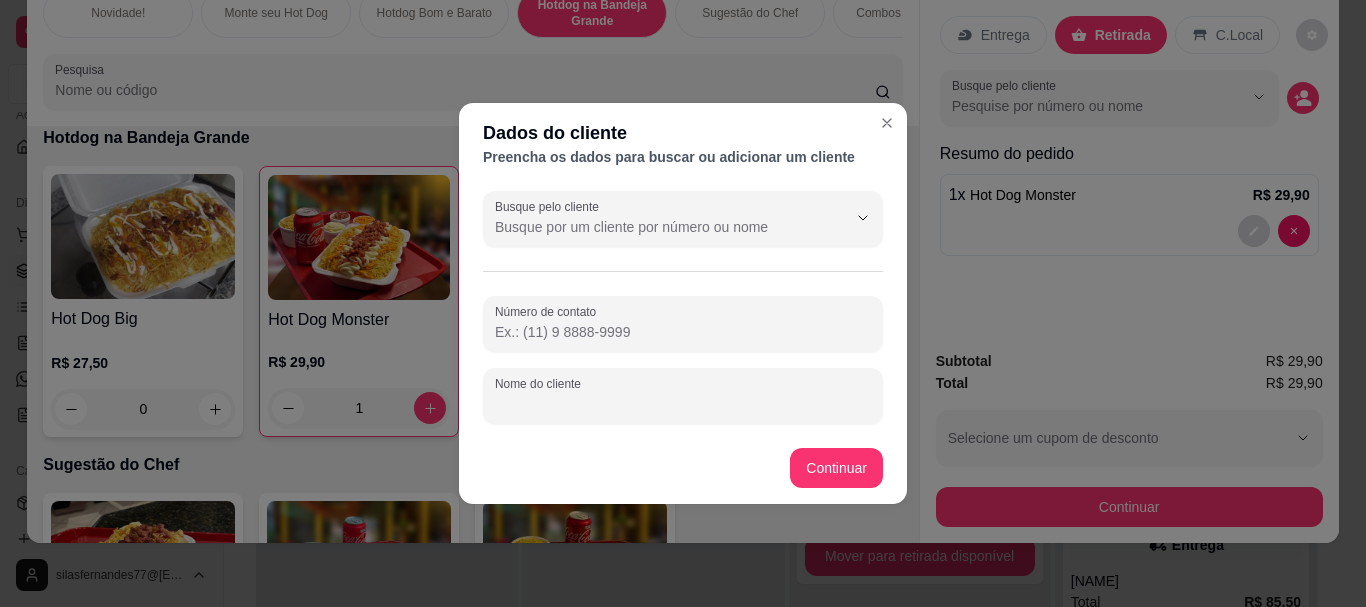 click on "Nome do cliente" at bounding box center (683, 404) 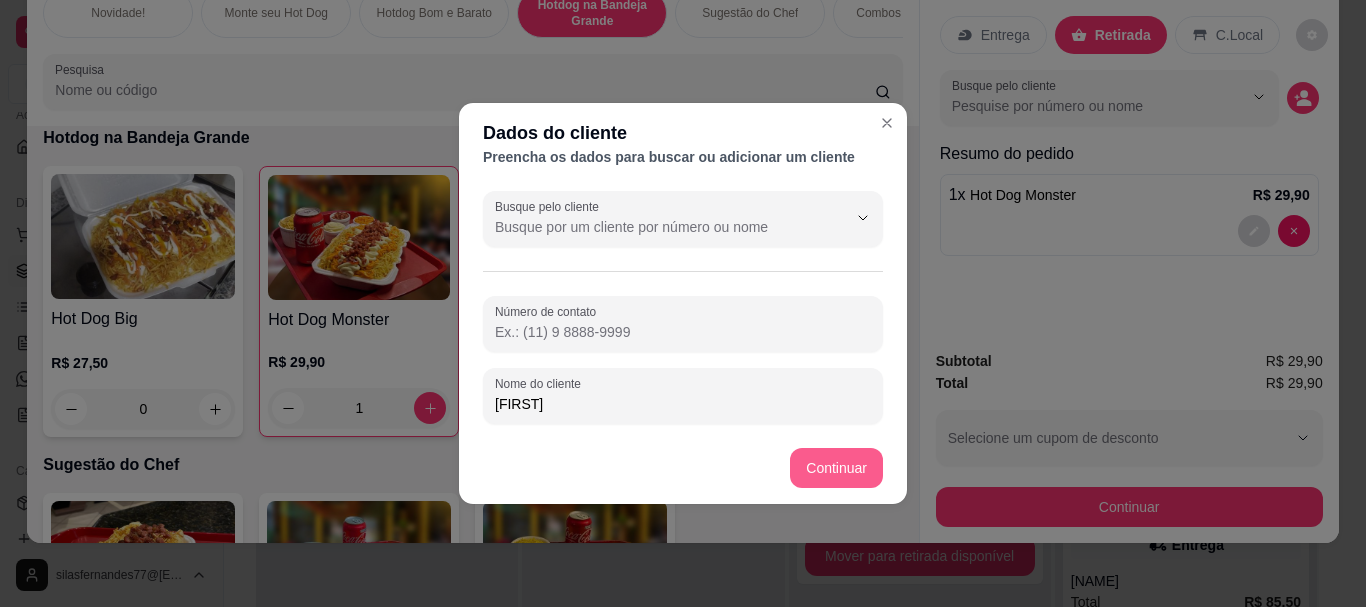 type on "[FIRST]" 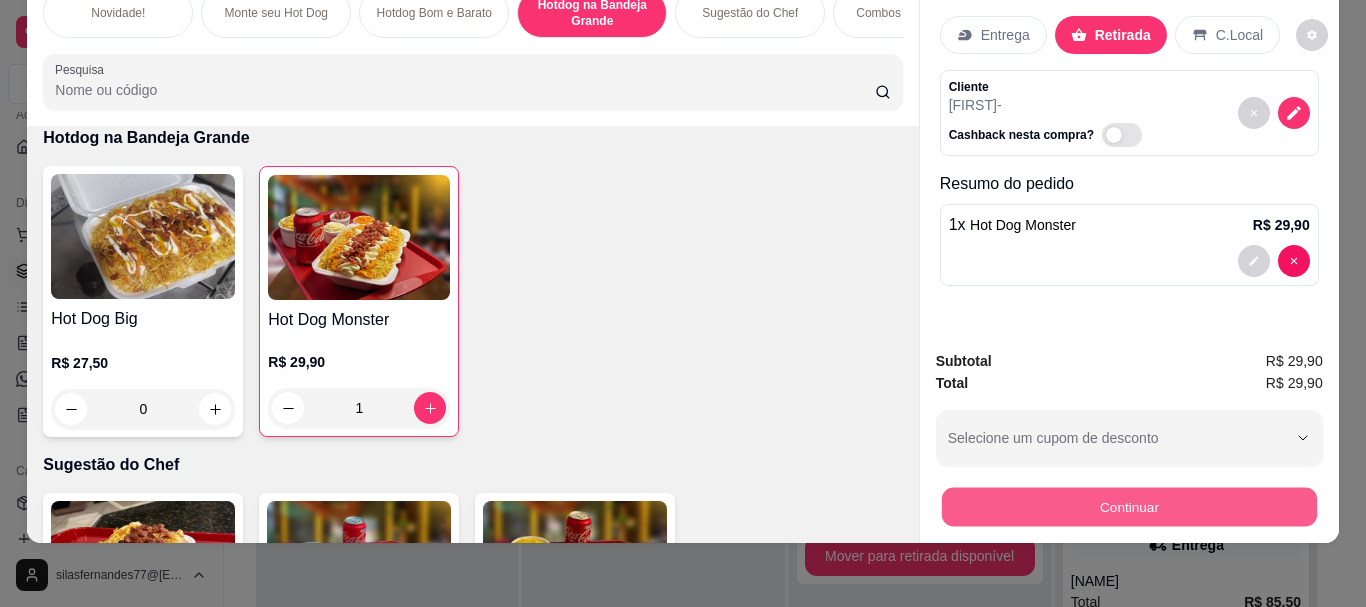 click on "Continuar" at bounding box center (1128, 506) 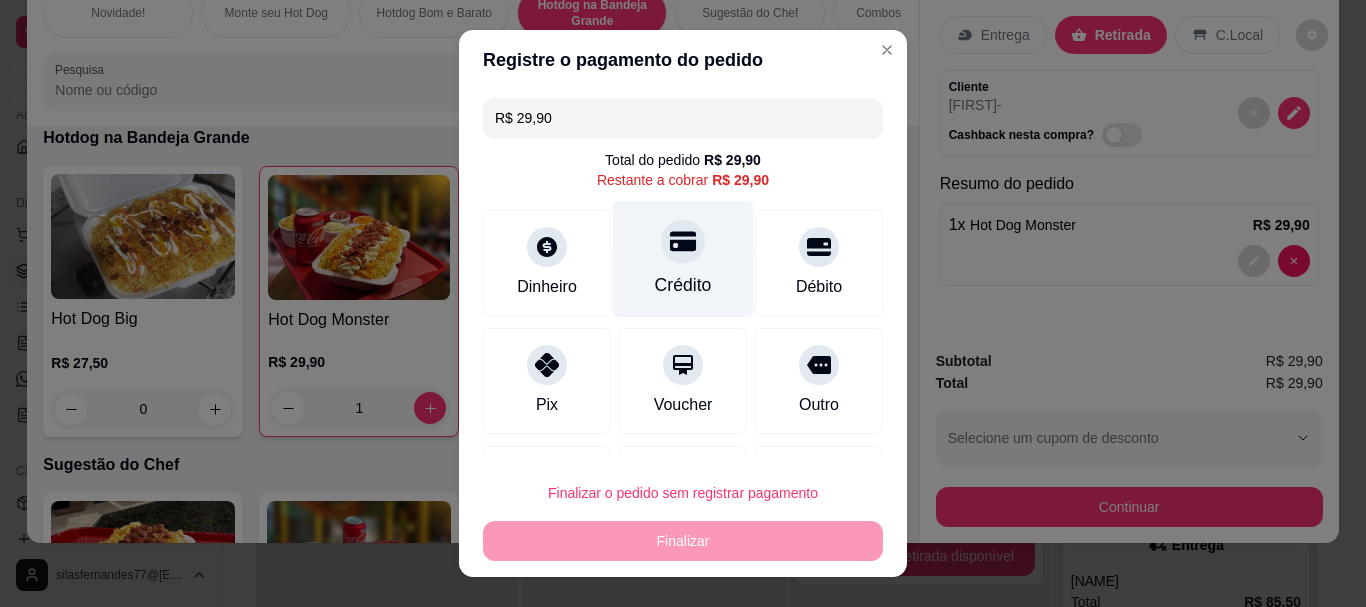 click 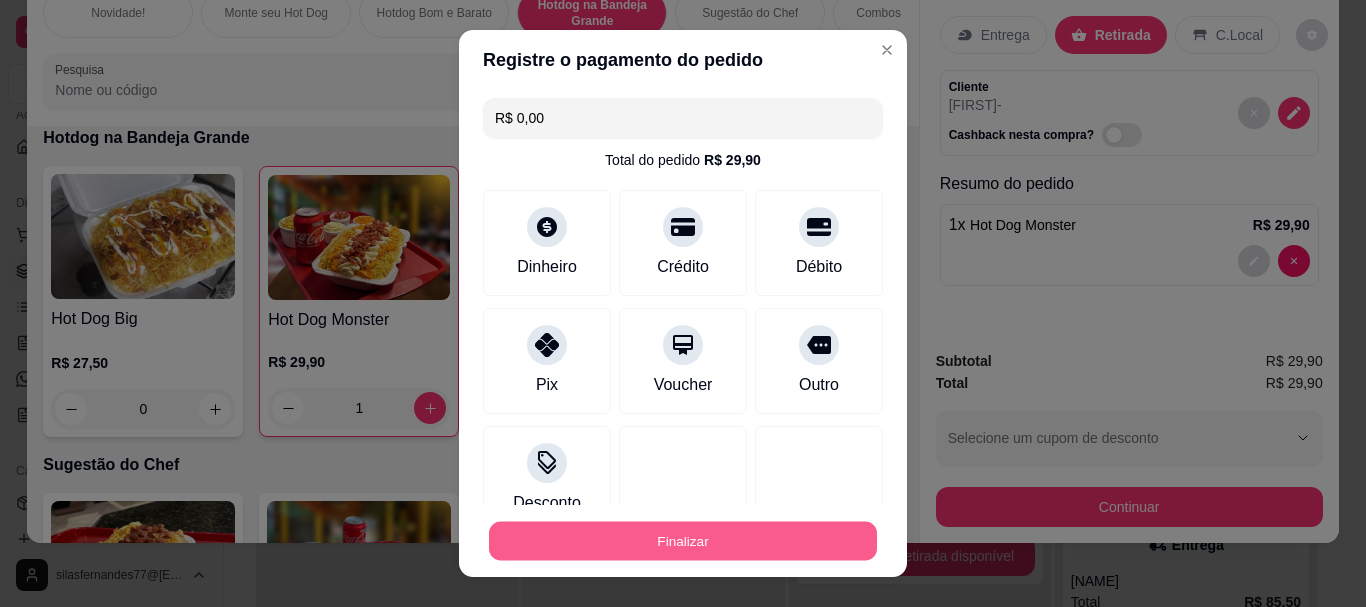 click on "Finalizar" at bounding box center (683, 540) 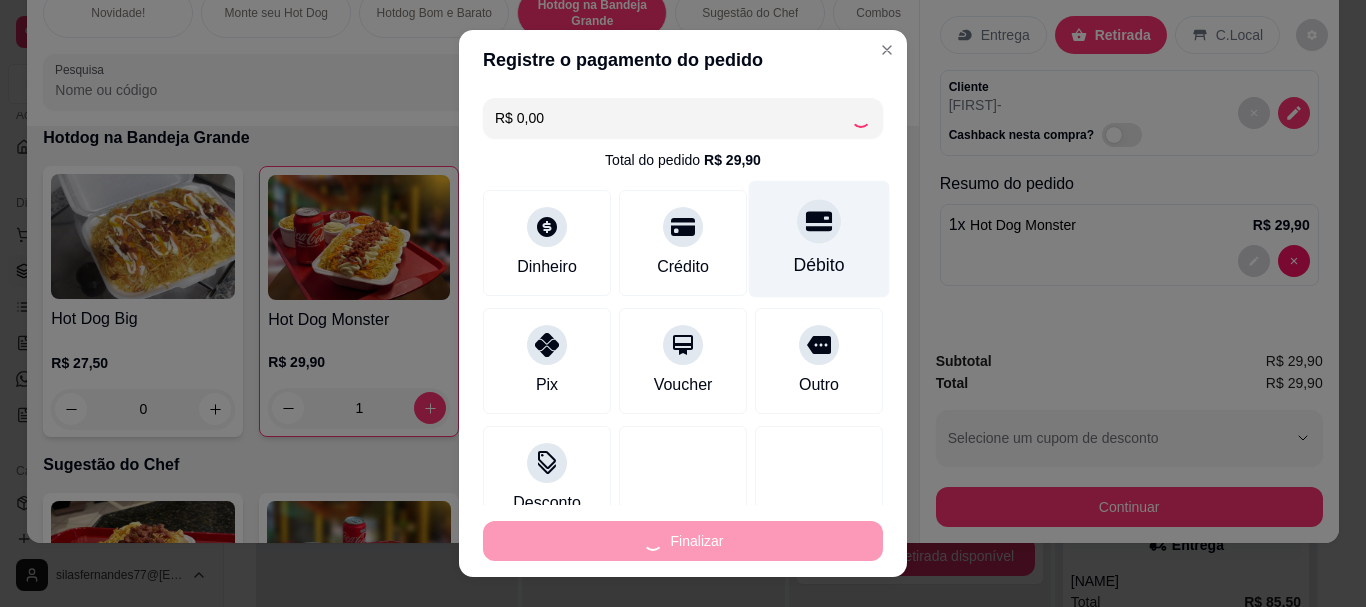 type on "0" 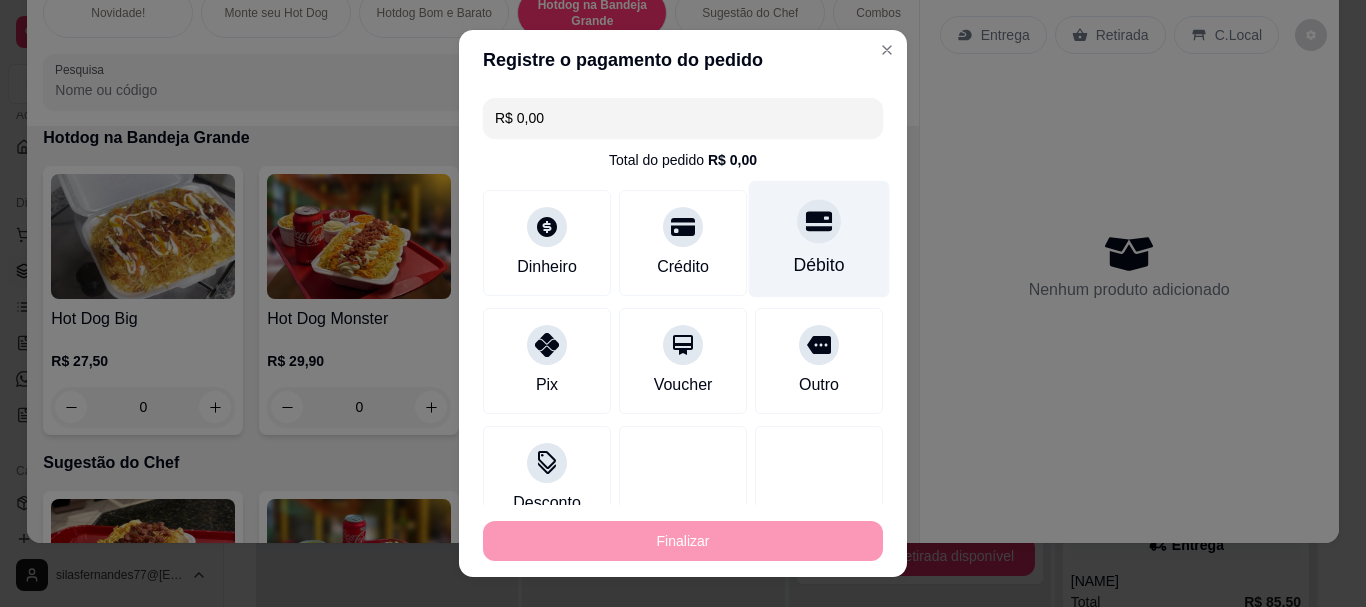 type on "-R$ 29,90" 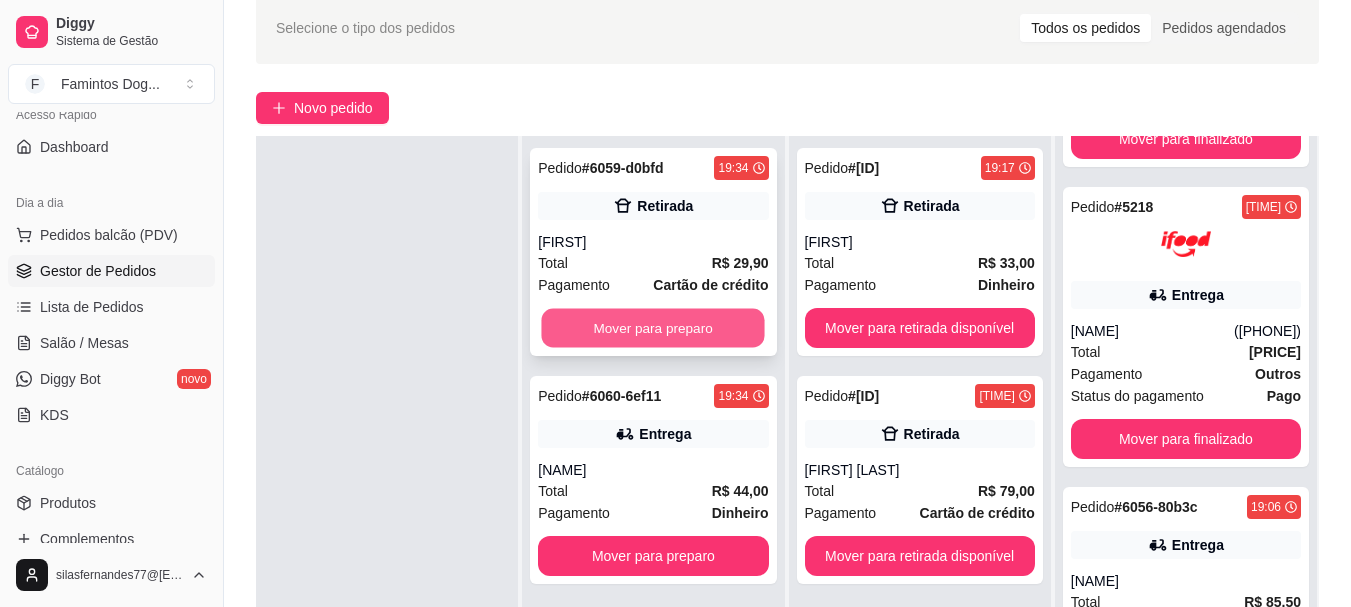 click on "Mover para preparo" at bounding box center (653, 328) 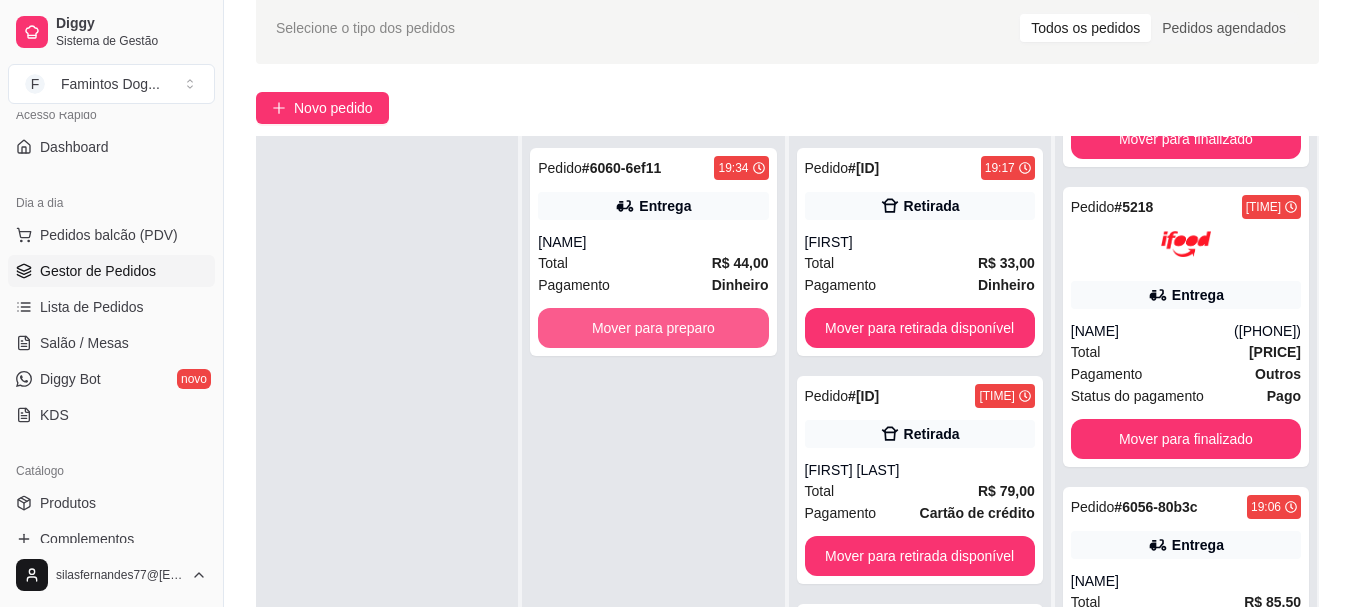click on "Mover para preparo" at bounding box center (653, 328) 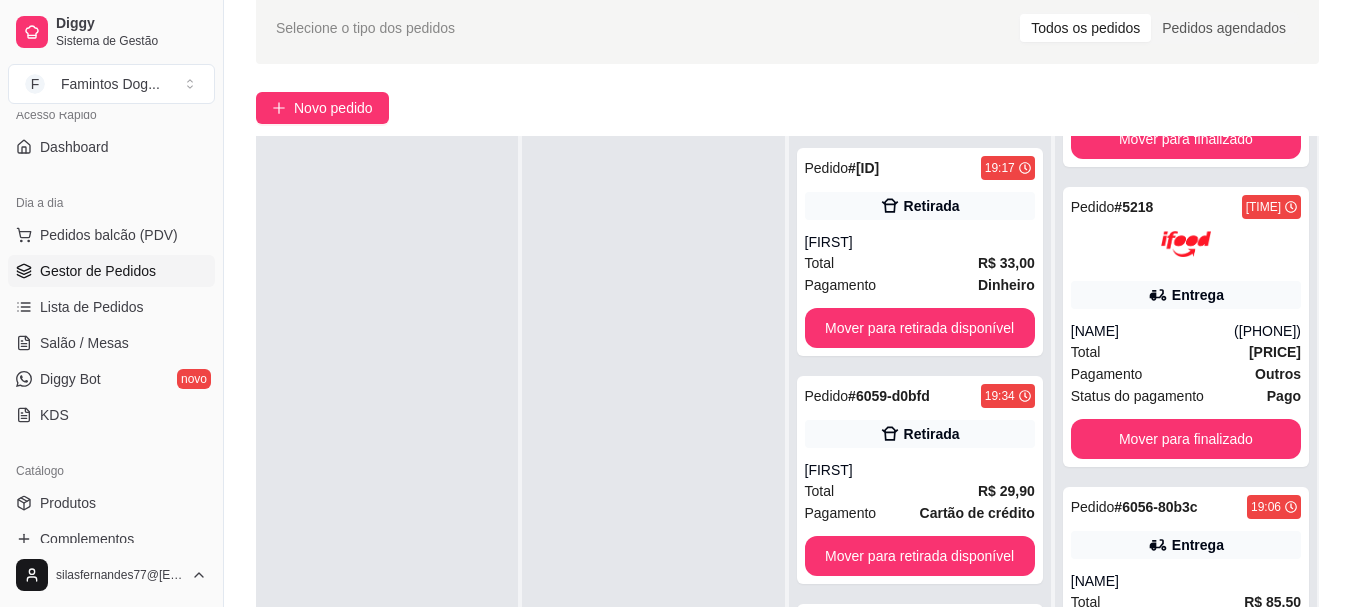 scroll, scrollTop: 16, scrollLeft: 0, axis: vertical 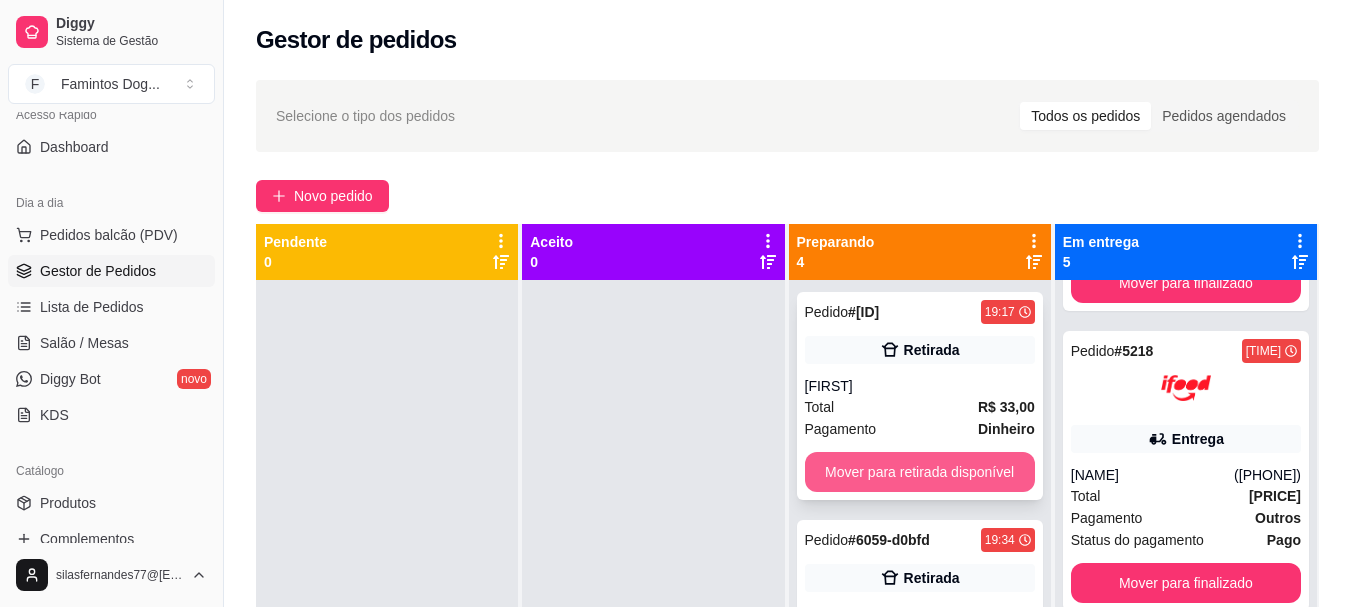 click on "Mover para retirada disponível" at bounding box center (920, 472) 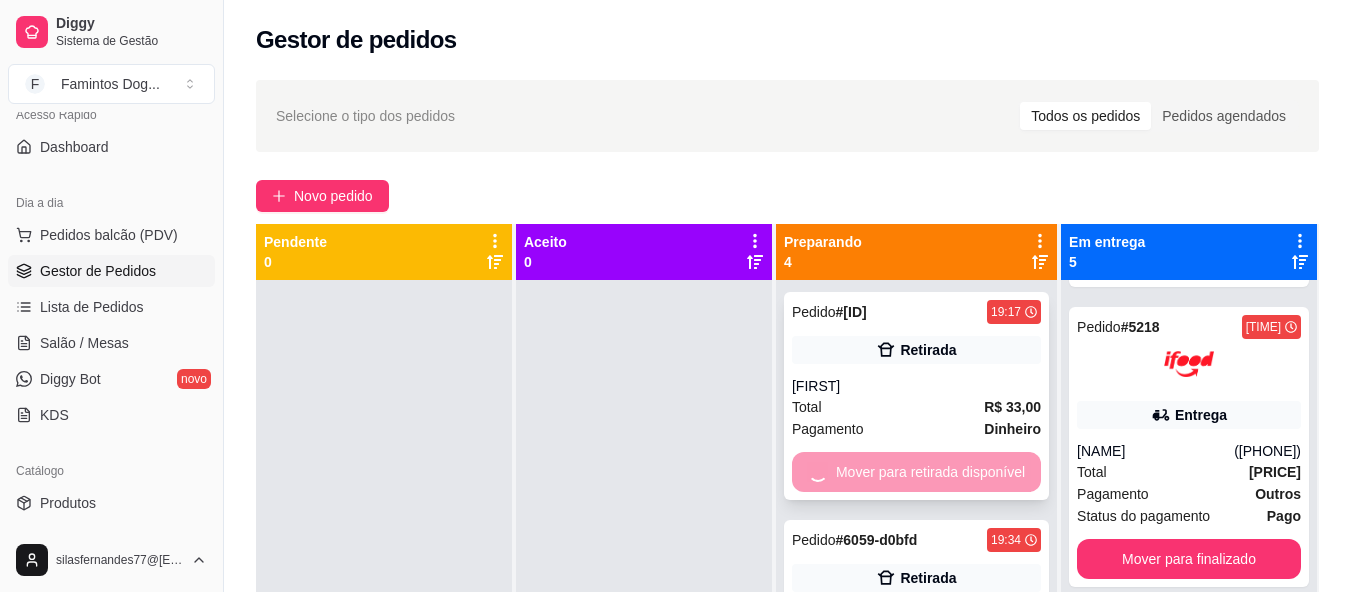 scroll, scrollTop: 489, scrollLeft: 0, axis: vertical 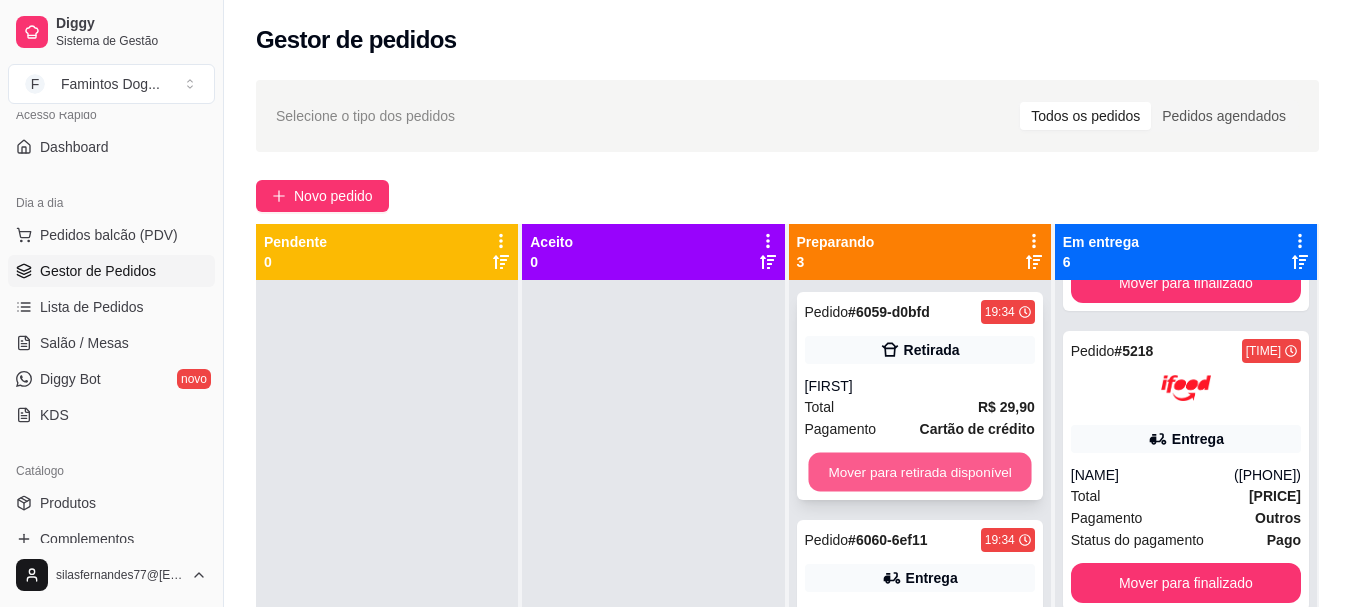click on "Mover para retirada disponível" at bounding box center [919, 472] 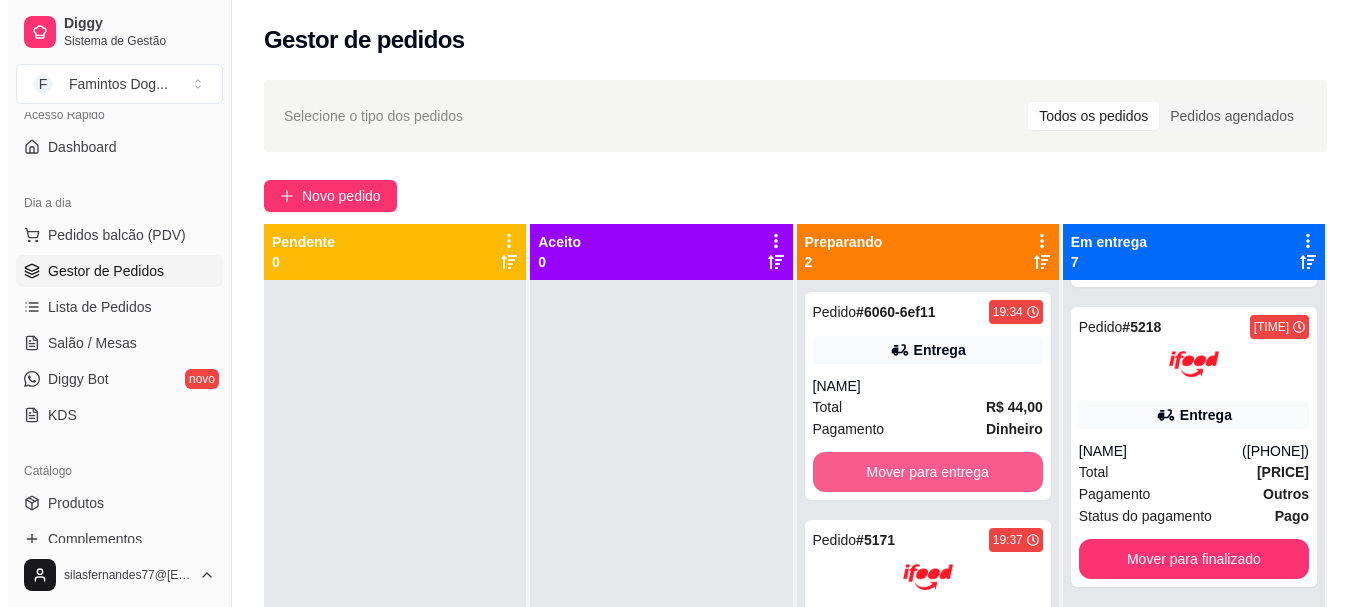 scroll, scrollTop: 489, scrollLeft: 0, axis: vertical 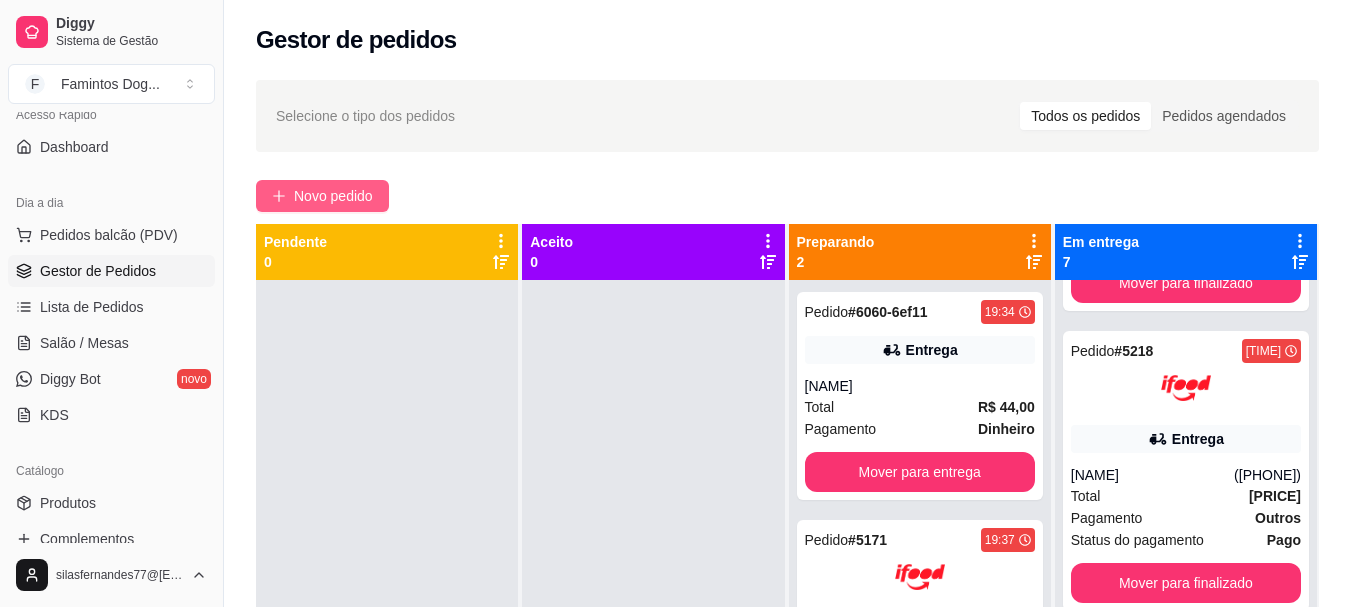 click on "Novo pedido" at bounding box center [333, 196] 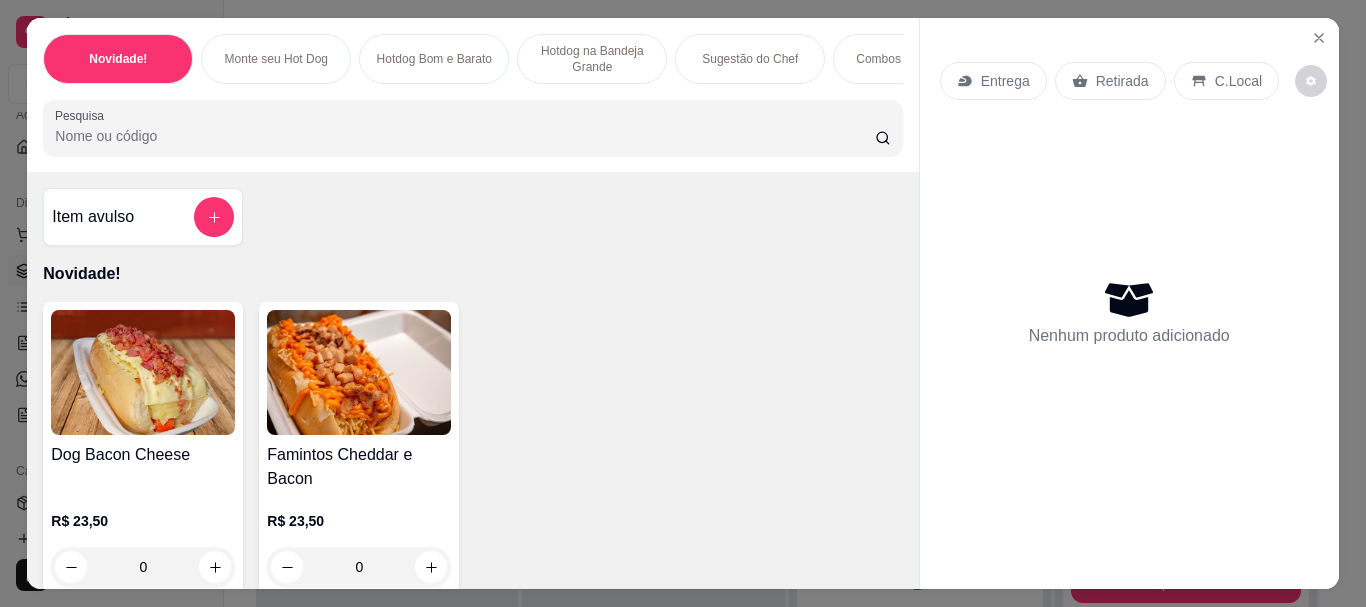 click at bounding box center (359, 372) 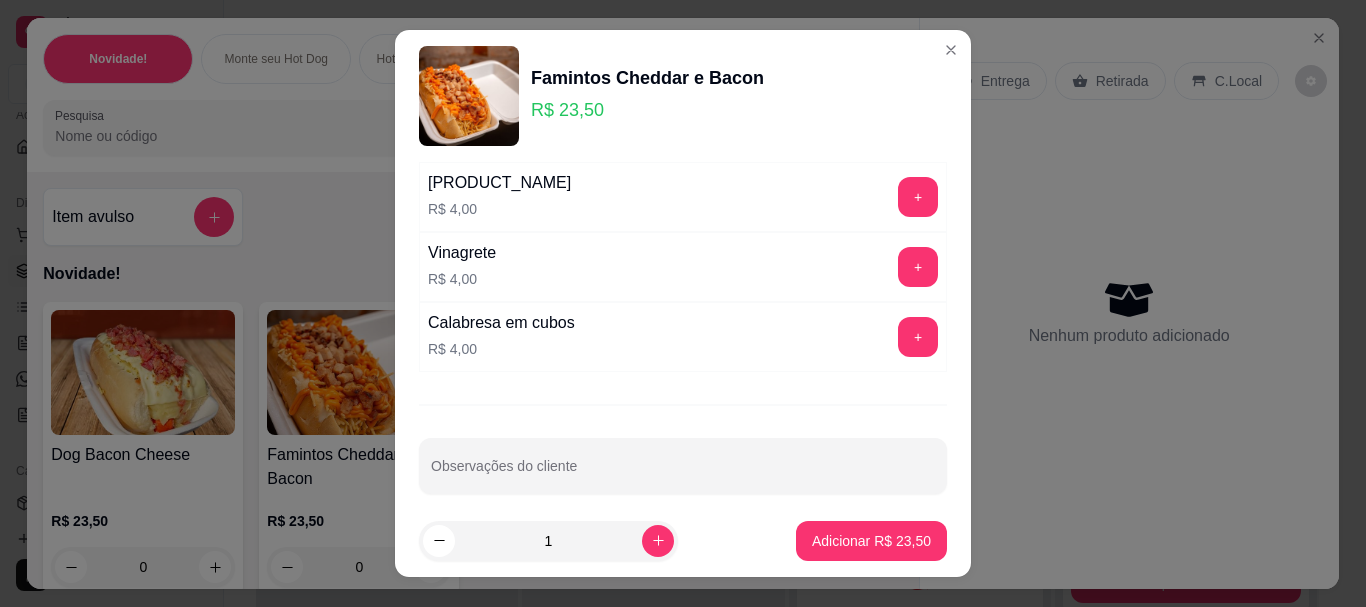scroll, scrollTop: 575, scrollLeft: 0, axis: vertical 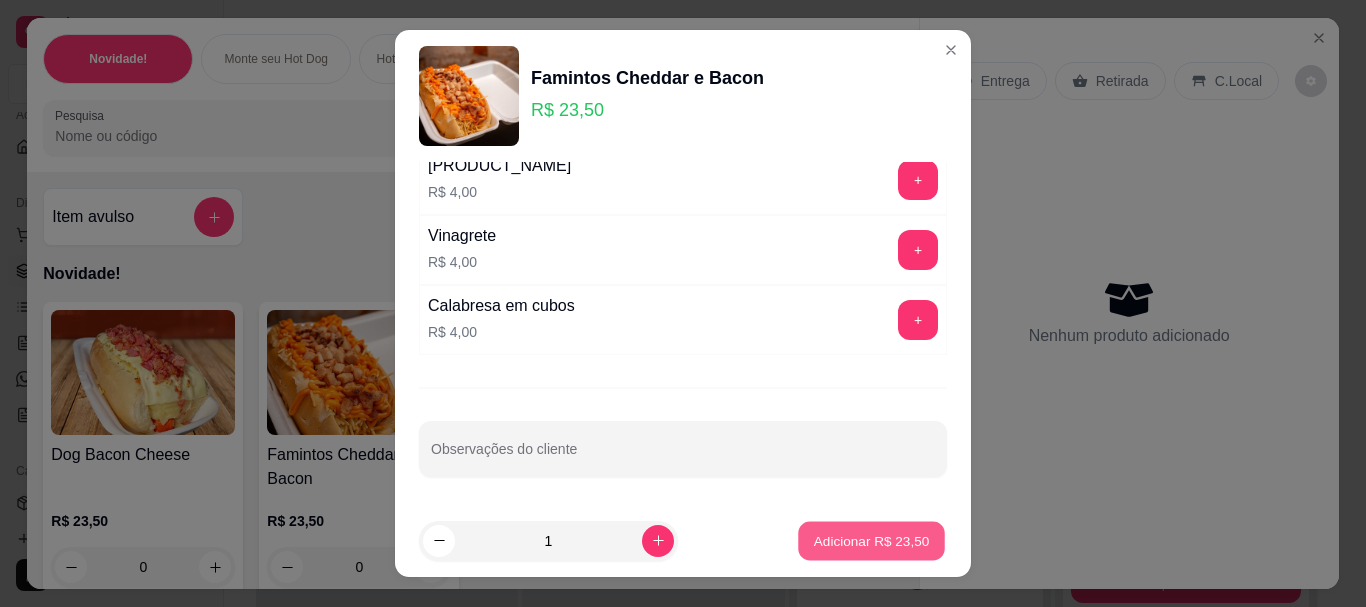 click on "Adicionar   R$ 23,50" at bounding box center [872, 540] 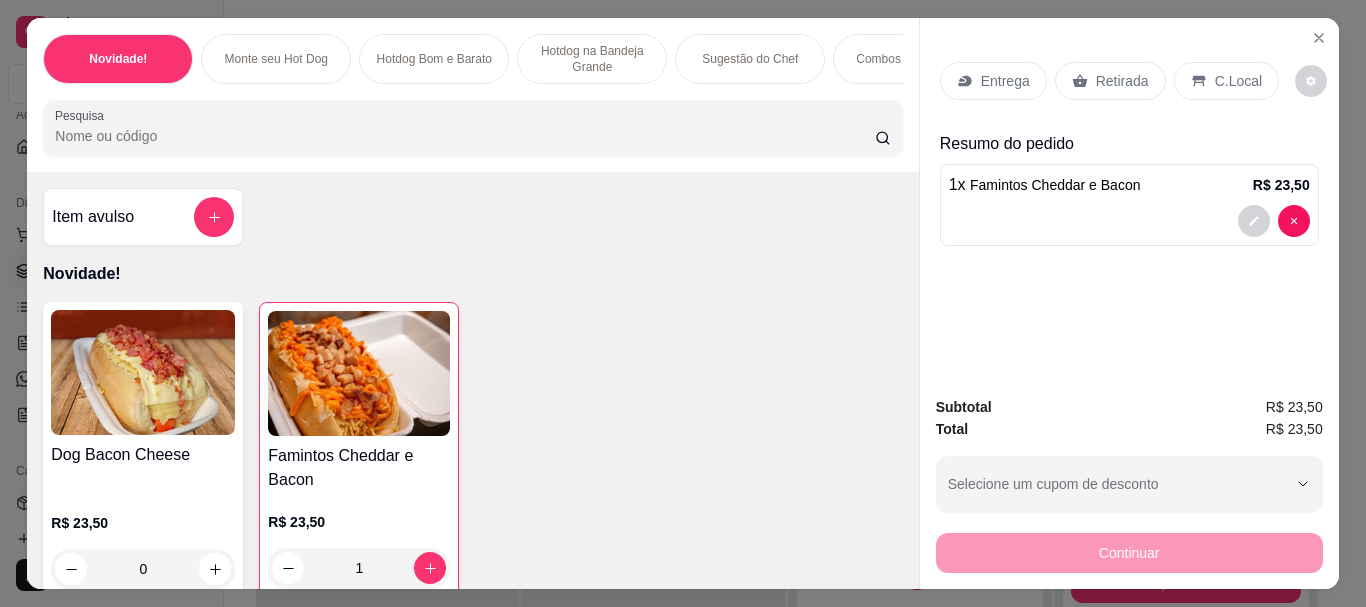 click at bounding box center [143, 372] 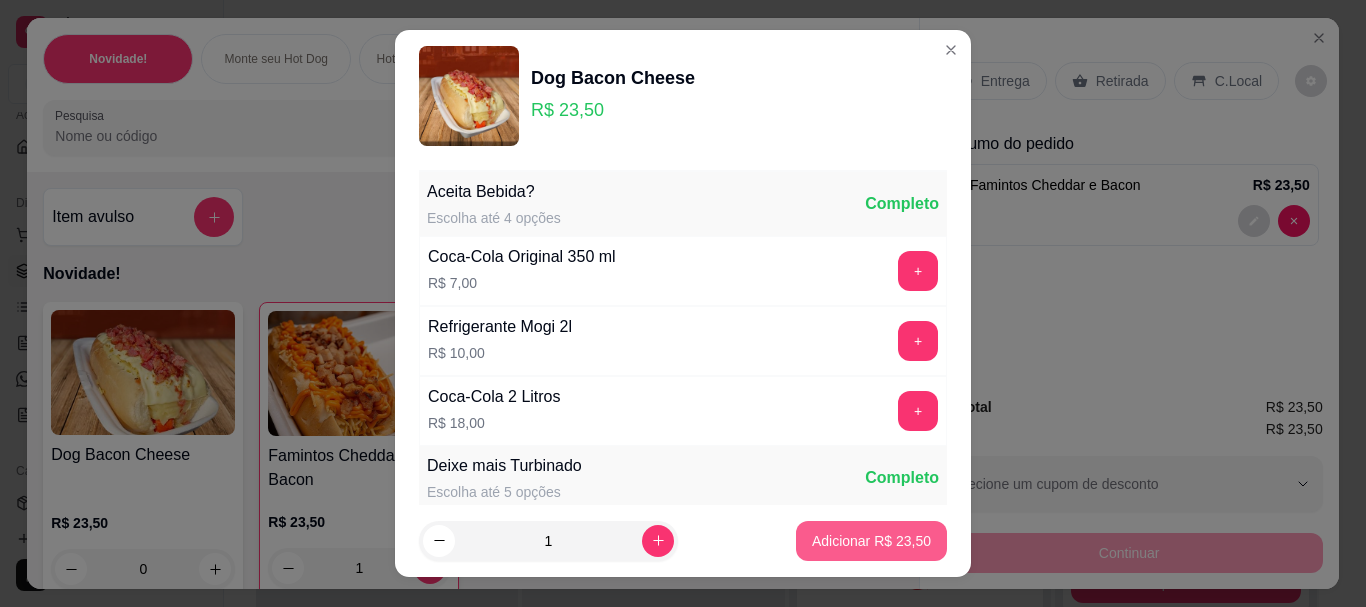 click on "Adicionar   R$ 23,50" at bounding box center [871, 541] 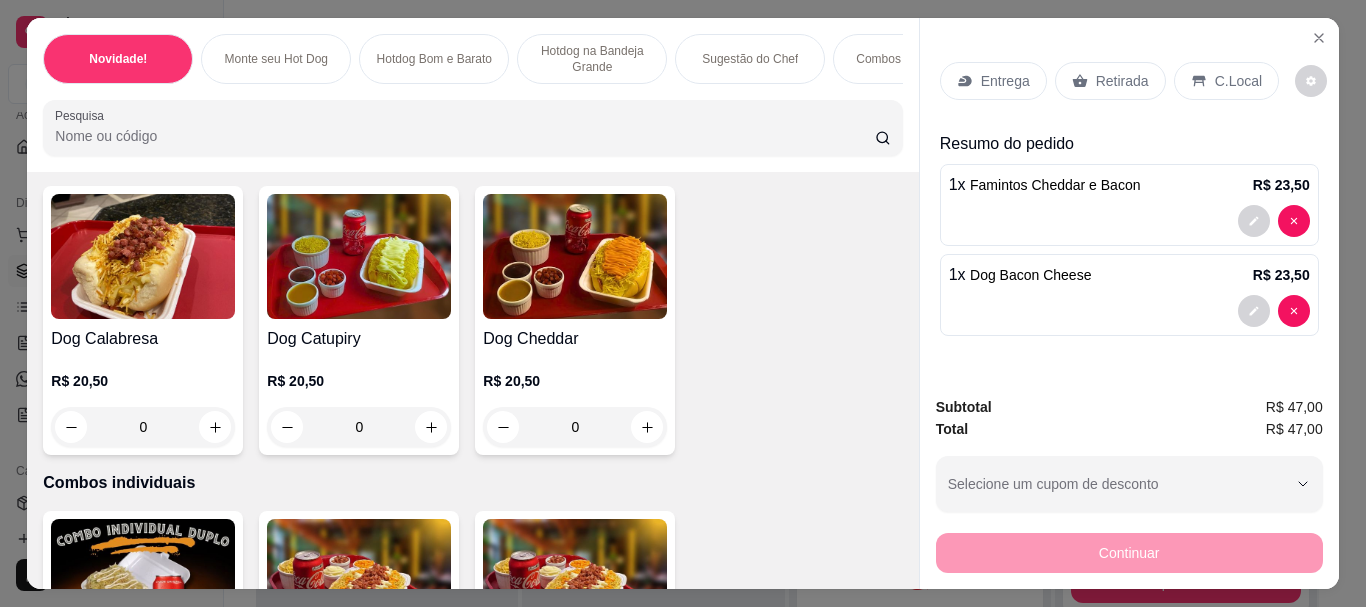 scroll, scrollTop: 1473, scrollLeft: 0, axis: vertical 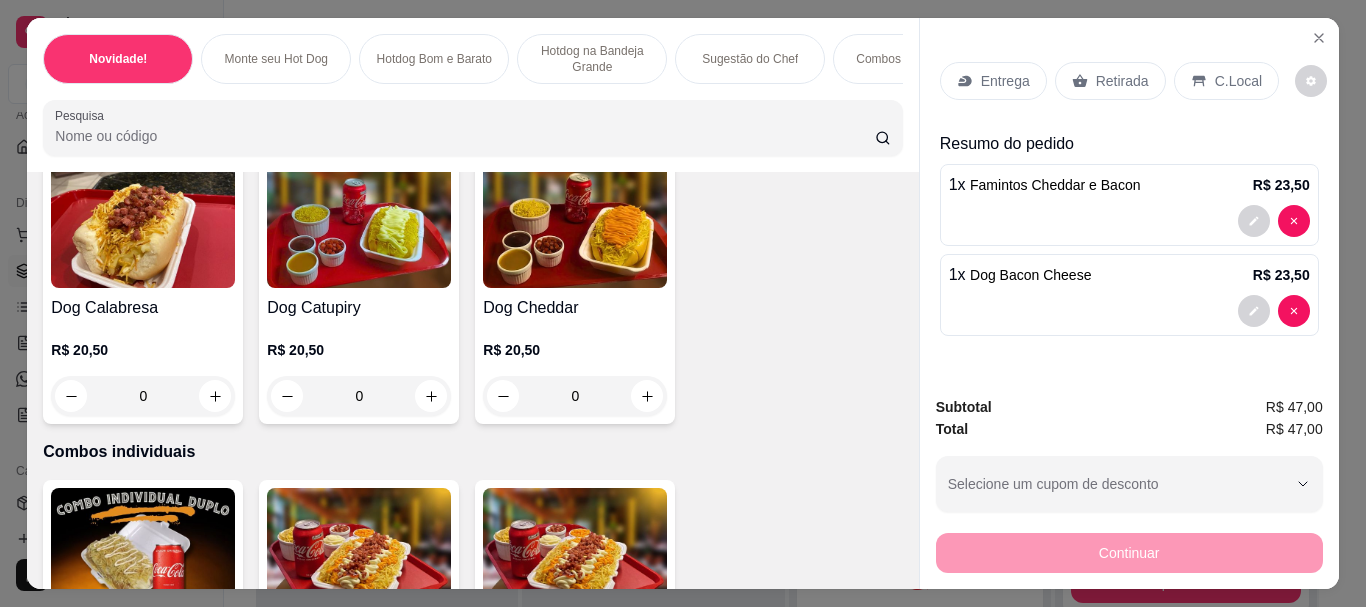 click at bounding box center [575, 225] 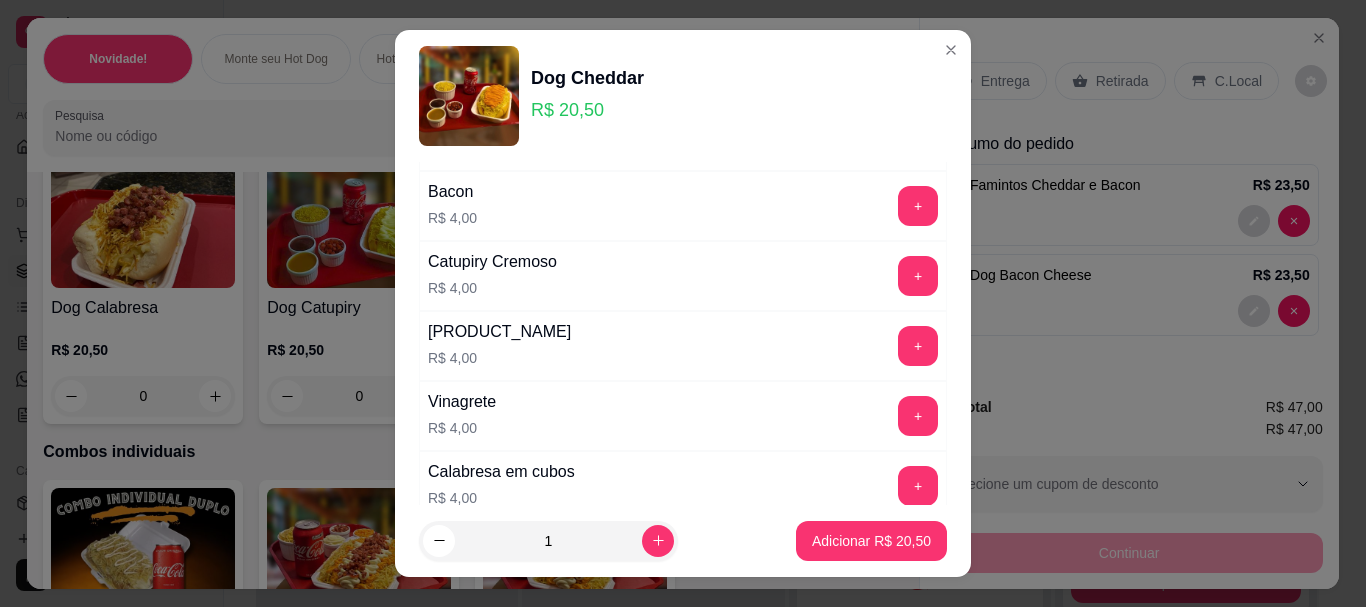 scroll, scrollTop: 543, scrollLeft: 0, axis: vertical 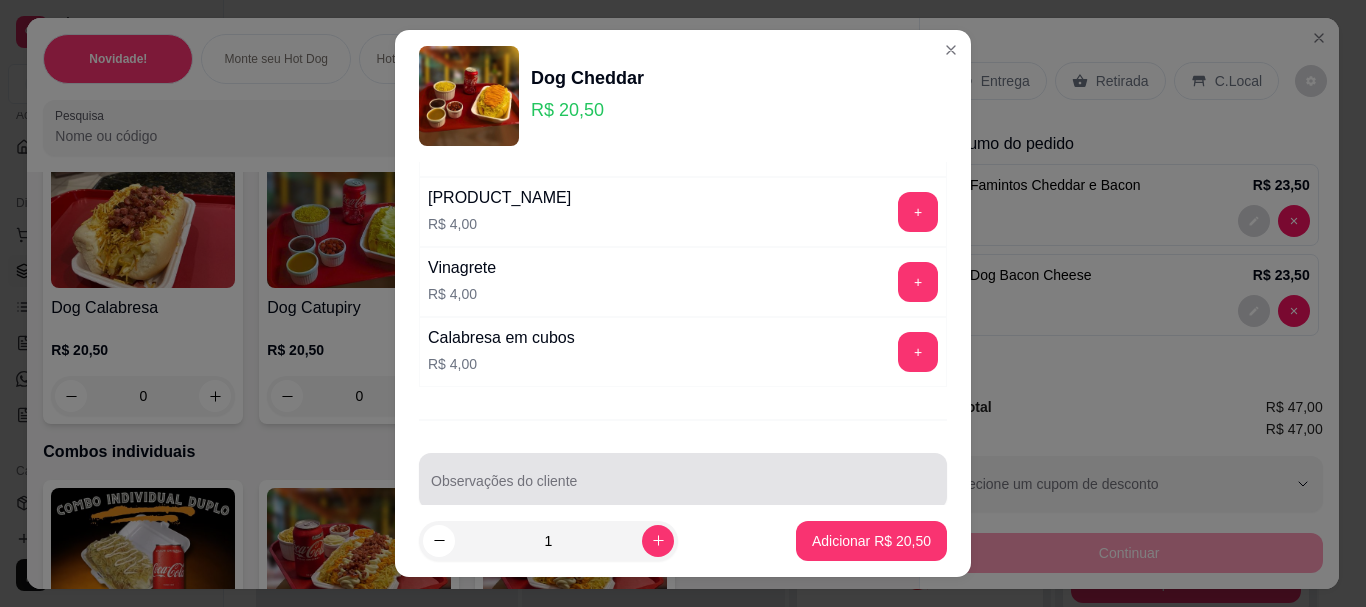 click on "Observações do cliente" at bounding box center (683, 481) 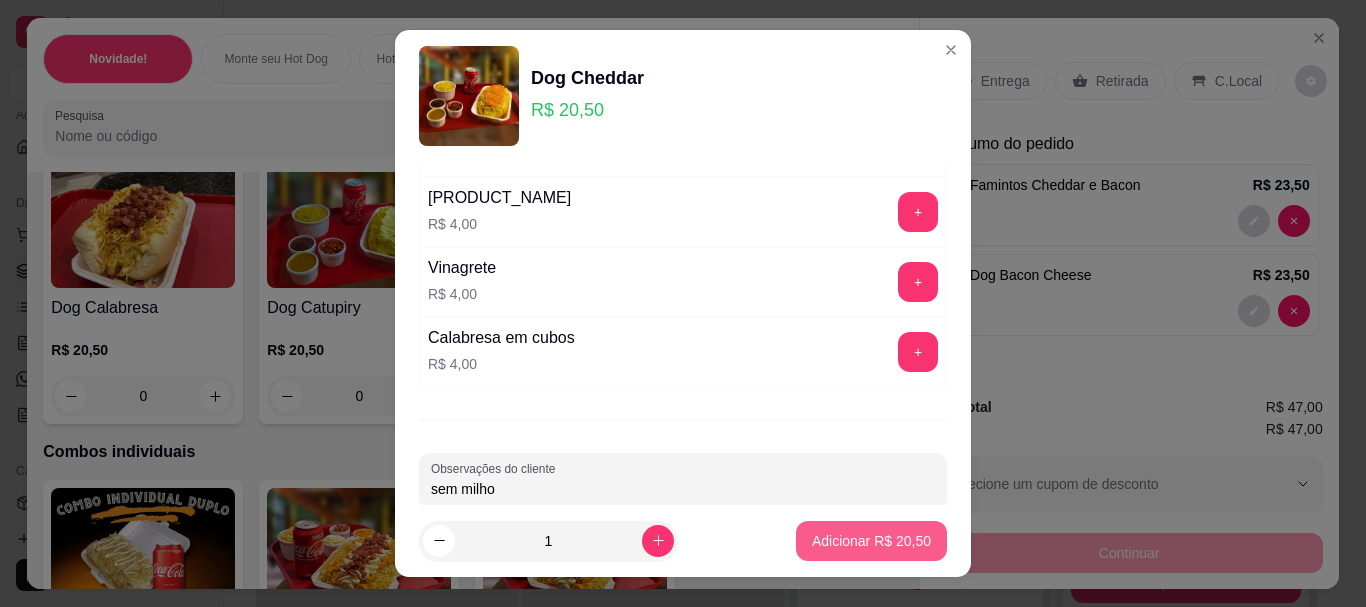 type on "sem milho" 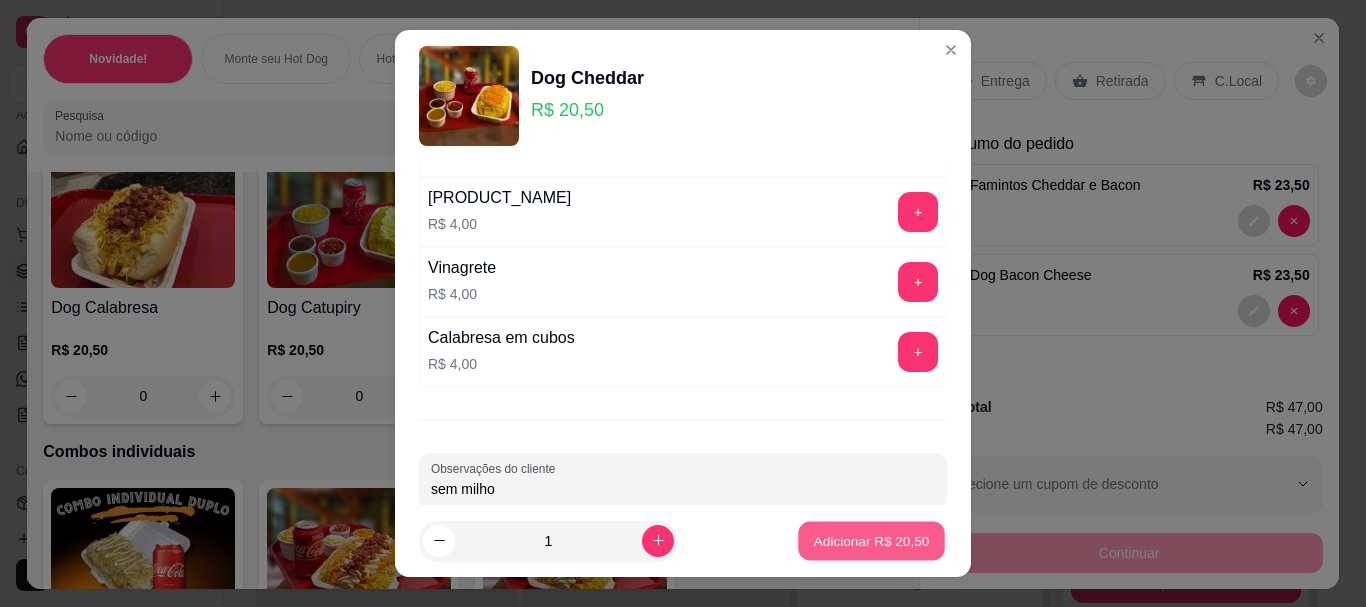 click on "Adicionar   R$ 20,50" at bounding box center [872, 540] 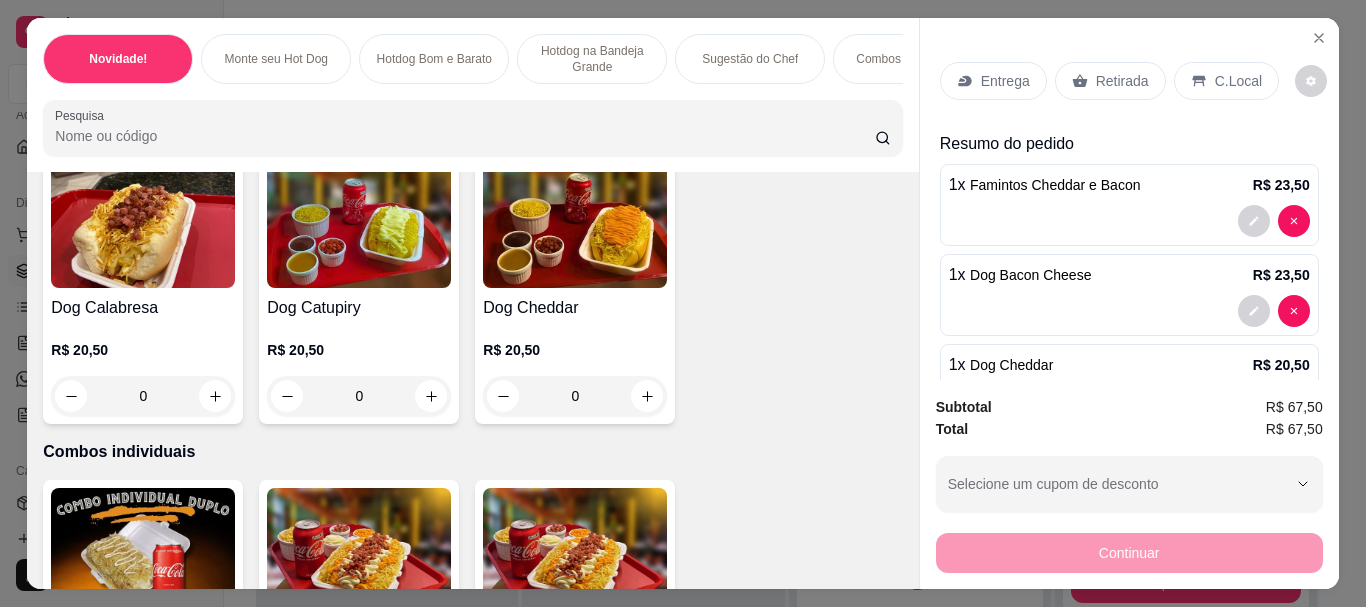 click on "C.Local" at bounding box center [1226, 81] 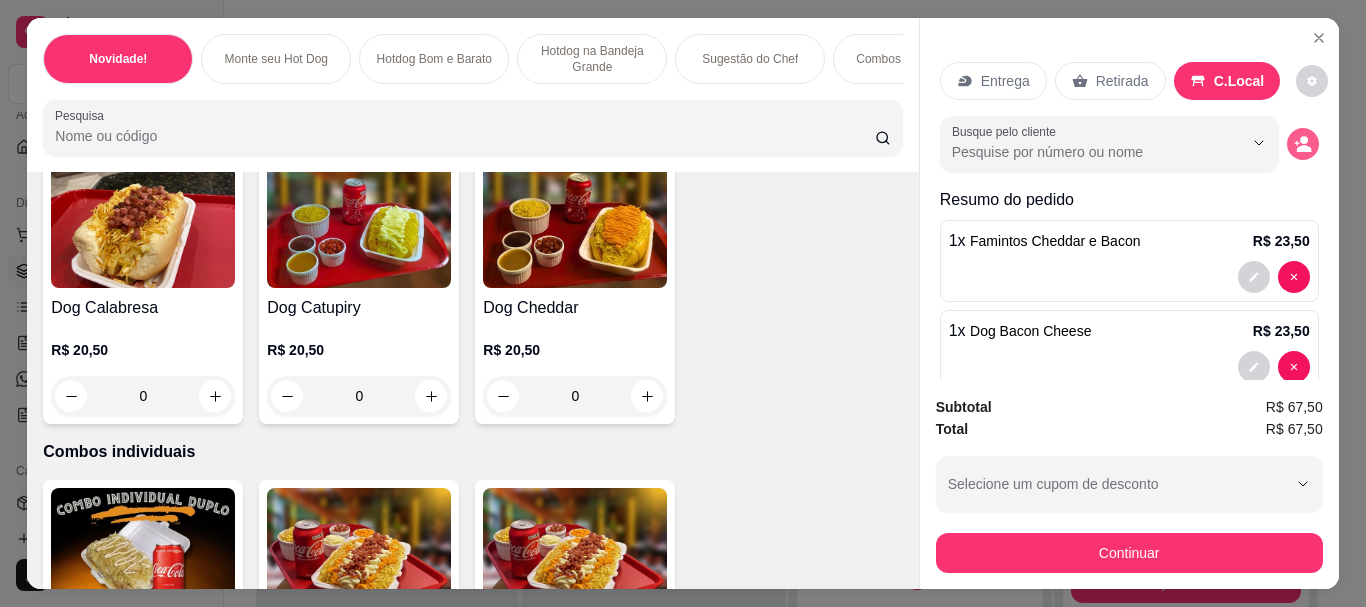 click 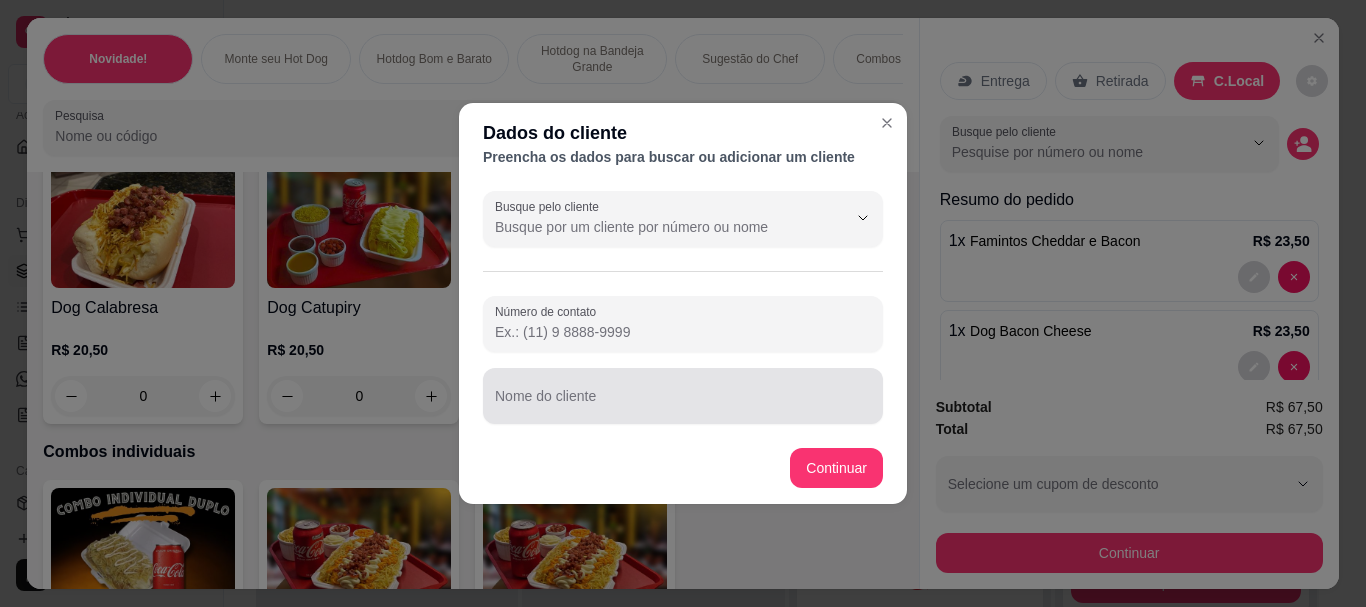 click at bounding box center (683, 396) 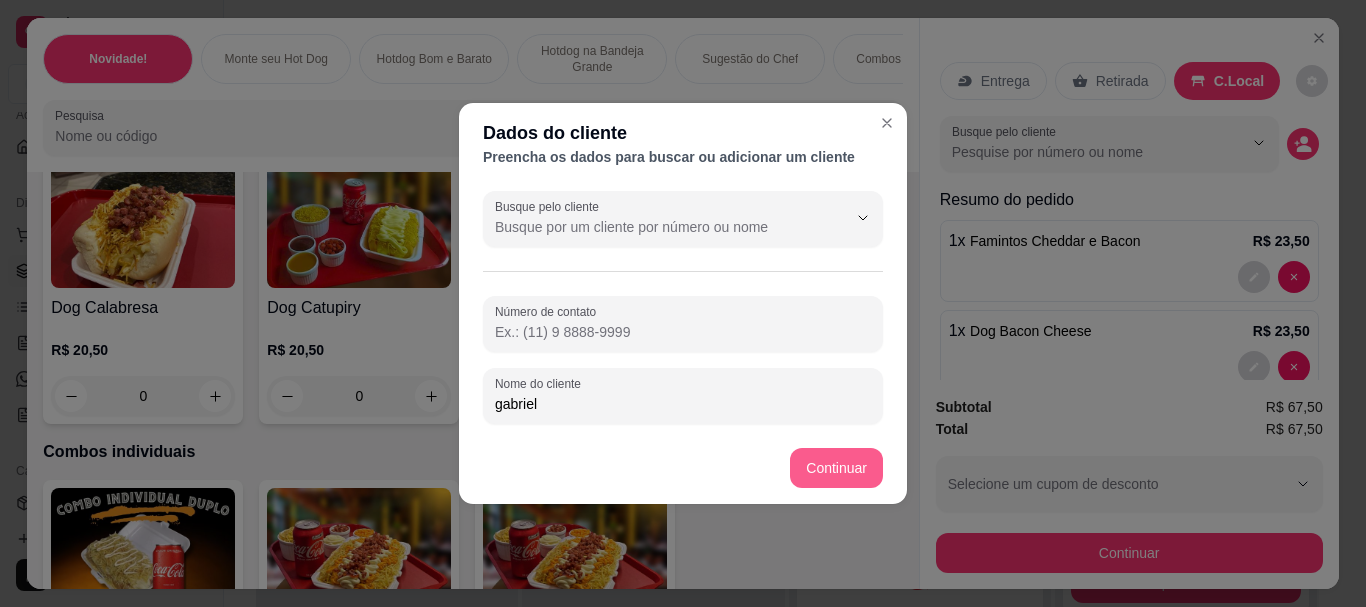type on "gabriel" 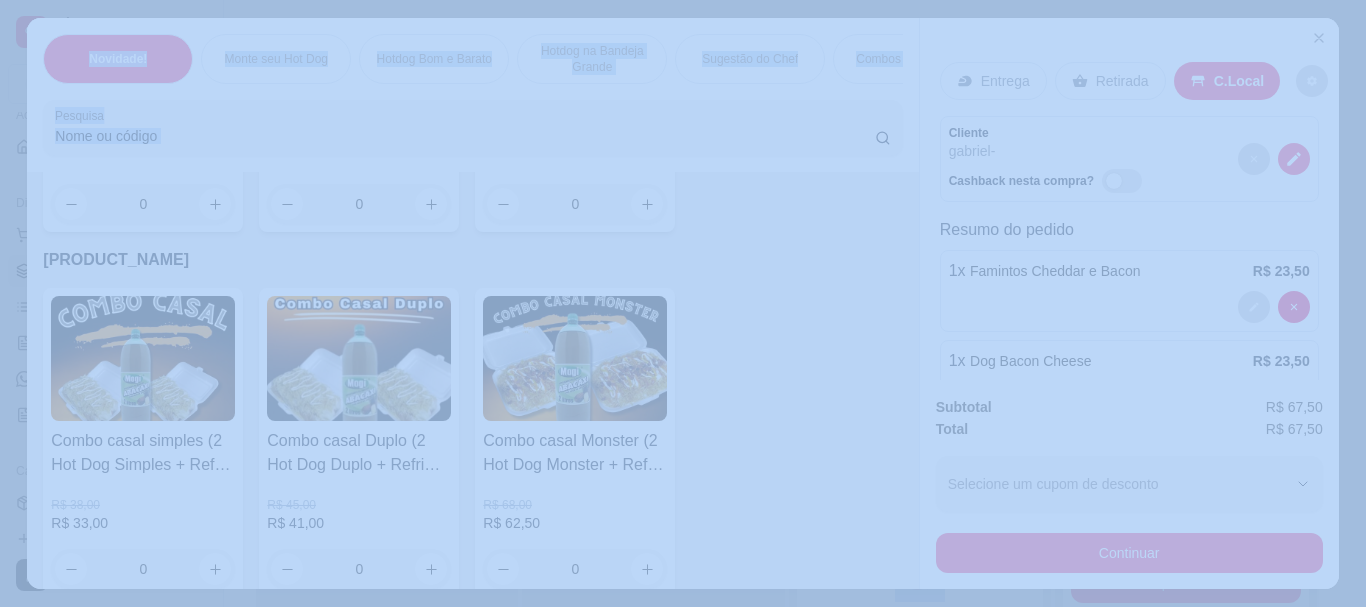 scroll, scrollTop: 2208, scrollLeft: 0, axis: vertical 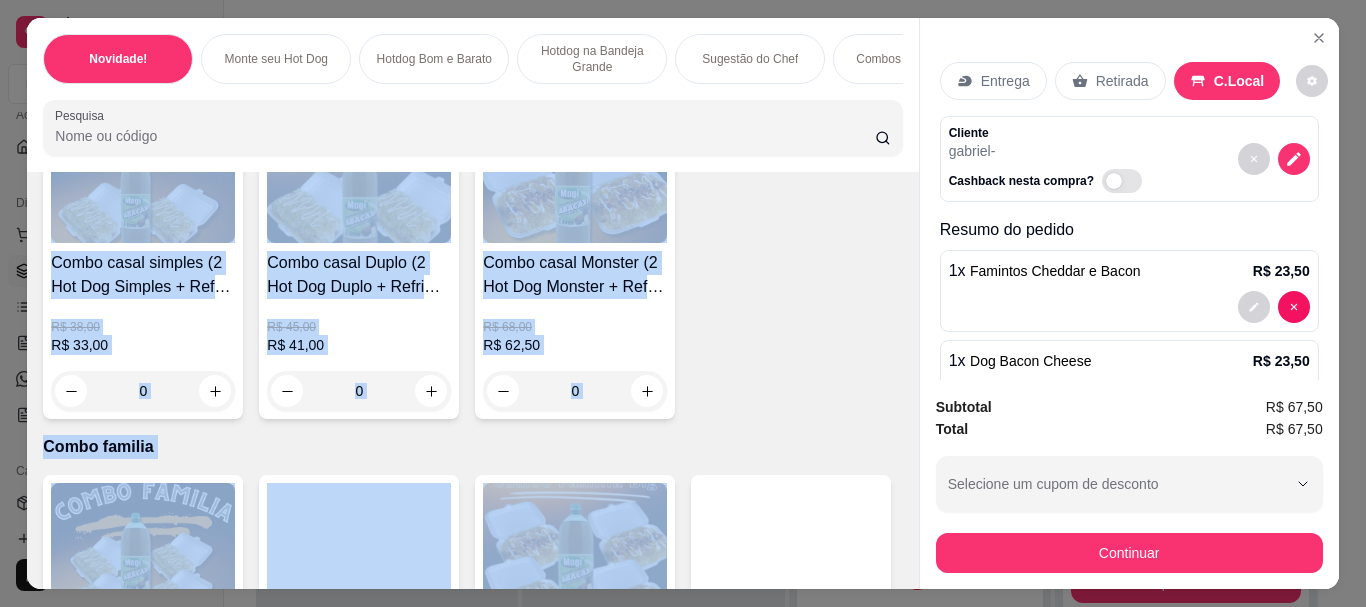drag, startPoint x: 373, startPoint y: 382, endPoint x: 786, endPoint y: 367, distance: 413.2723 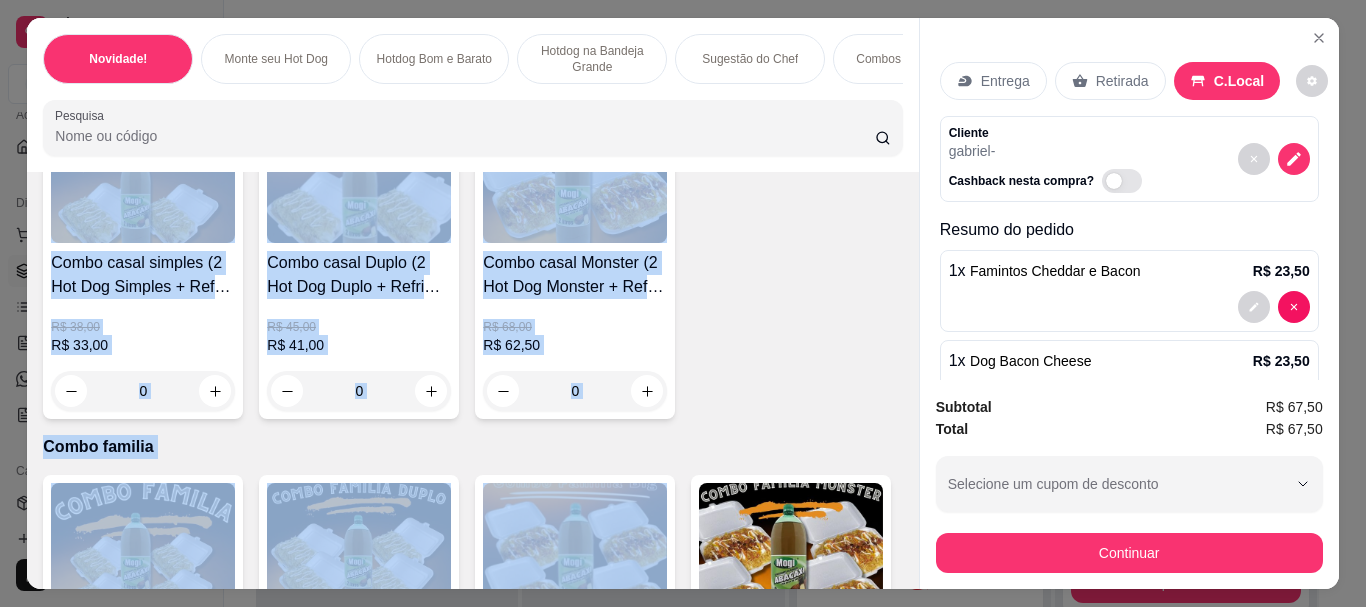 click on "Item avulso Novidade! Dog Bacon Cheese   R$ 23,50 1 Famintos Cheddar e Bacon   R$ 23,50 1 Monte seu Hot Dog Monte do seu Jeito   R$ 0,00 0 Hotdog Bom e Barato Hot Dog Americano   R$ 12,50 0 Hot Dog Simples   R$ 15,00 0 Hot Dog Duplo   R$ 18,50 0 Hotdog na Bandeja Grande Hot Dog Big   R$ 27,50 0 Hot Dog Monster   R$ 29,90 0 Sugestão do Chef Dog Calabresa   R$ 20,50 0 Dog Catupiry   R$ 20,50 0 Dog Cheddar   R$ 20,50 0 Combos individuais Combo individual Duplo (Hot Dog Duplo + Coca Cola 350 ml)   R$ 25,50 R$ 22,50 0 Combo individual Big (Hot Dog Big + Coca Cola 350 ml)   R$ 32,00 R$ 29,00 0 Combo individual Monster (Hot Dog Monster + Coca Cola 350 ml)   R$ 37,00 R$ 33,00 0 Combo casal Combo casal simples (2 Hot Dog Simples + Refri Mogi 2 l)   R$ 38,00 R$ 33,00 0 Combo casal Duplo (2 Hot Dog Duplo + Refri Mogi 2 l)   R$ 45,00 R$ 41,00 0 Combo casal Monster (2 Hot Dog Monster + Refri Mogi 2 l)   R$ 68,00 R$ 62,50 0 Combo familia Combo Família Simples (4 Hot Dog Simples + Refri Mogi 2 l)" at bounding box center [472, 380] 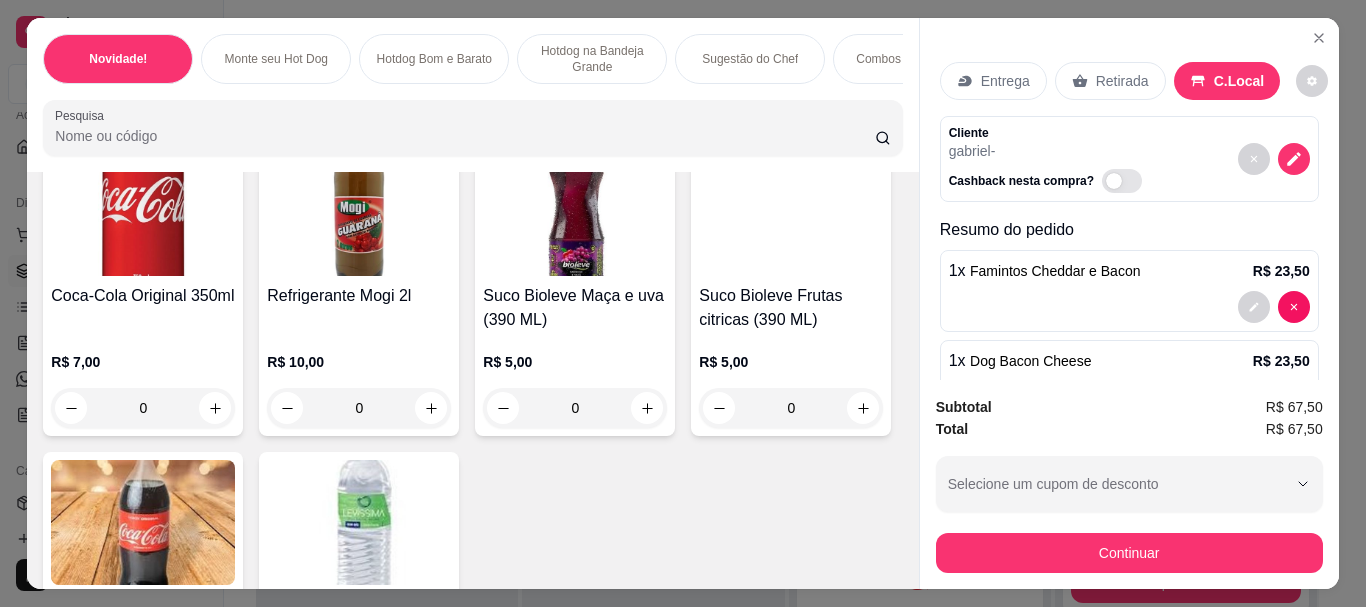 scroll, scrollTop: 3208, scrollLeft: 0, axis: vertical 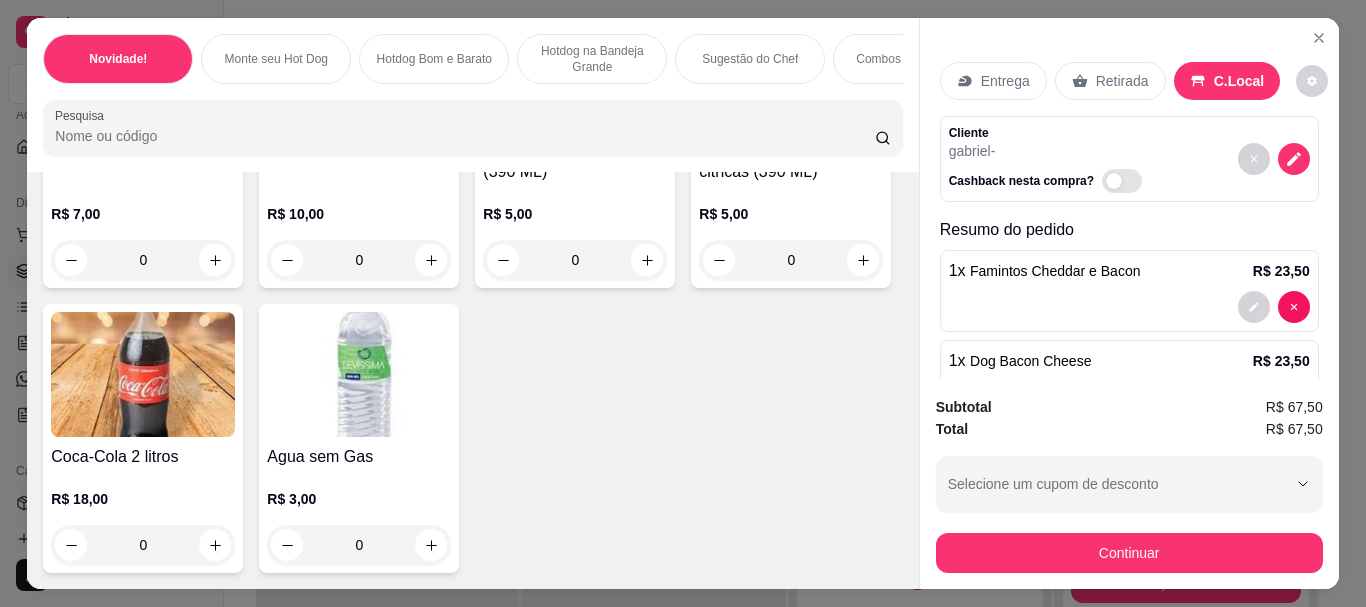 click at bounding box center (359, 65) 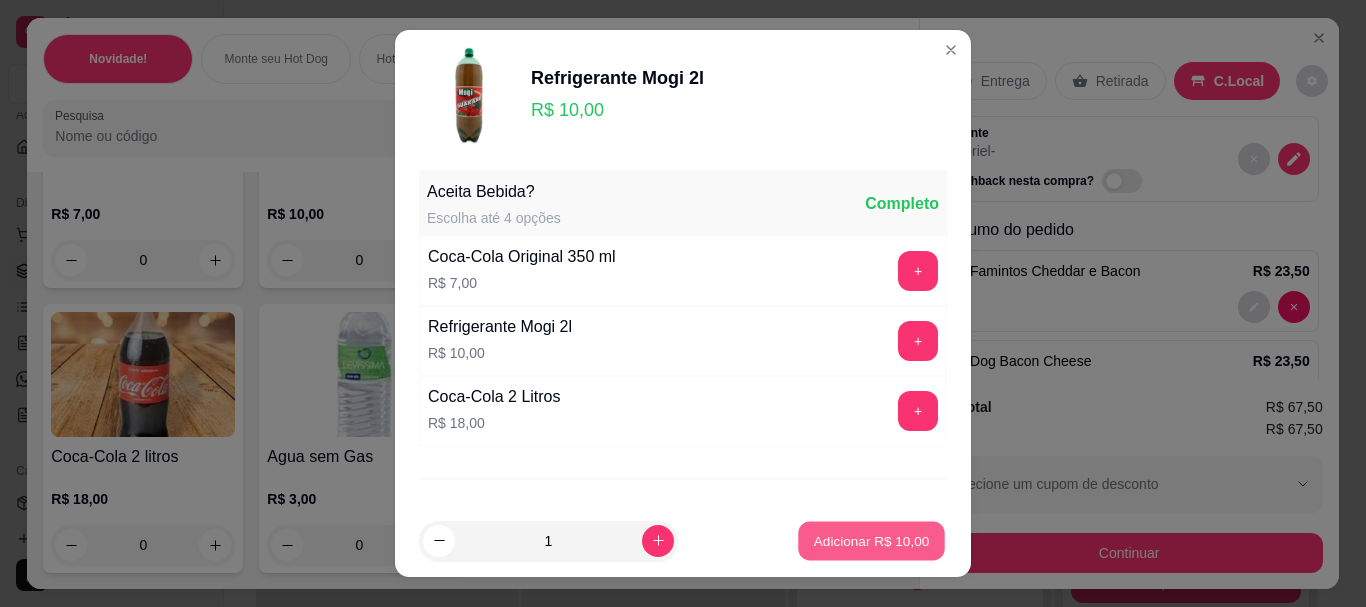 click on "Adicionar   R$ 10,00" at bounding box center [872, 540] 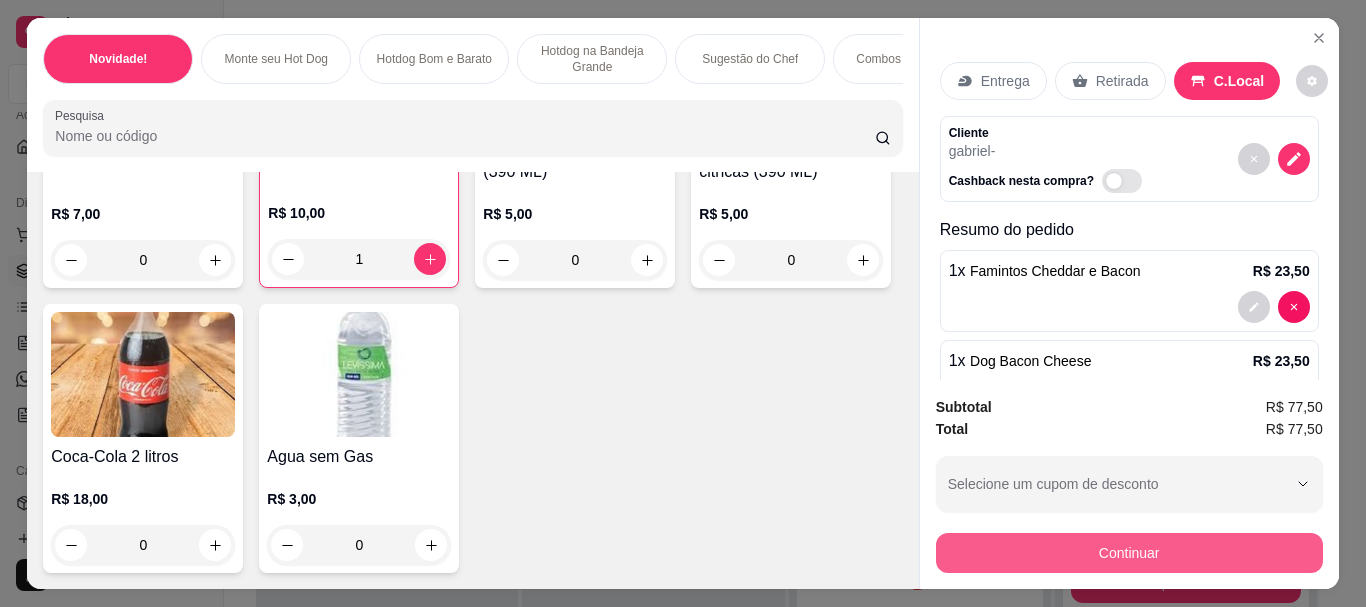 click on "Continuar" at bounding box center (1129, 553) 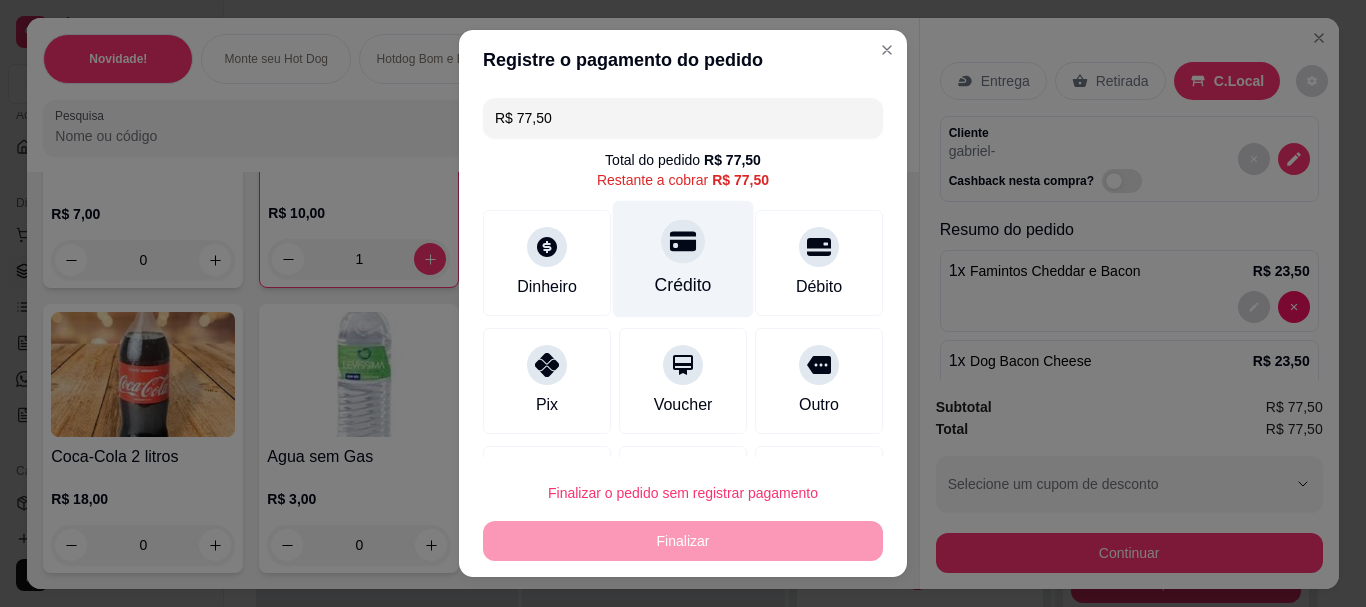 click on "Crédito" at bounding box center (683, 259) 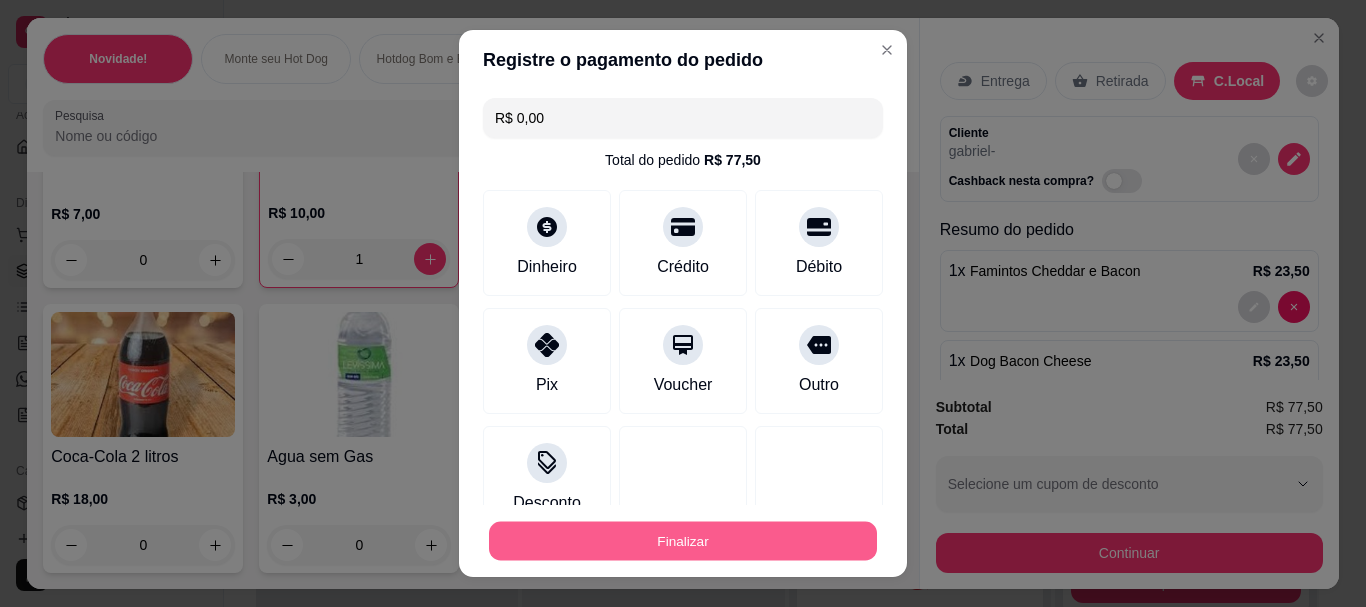 click on "Finalizar" at bounding box center [683, 540] 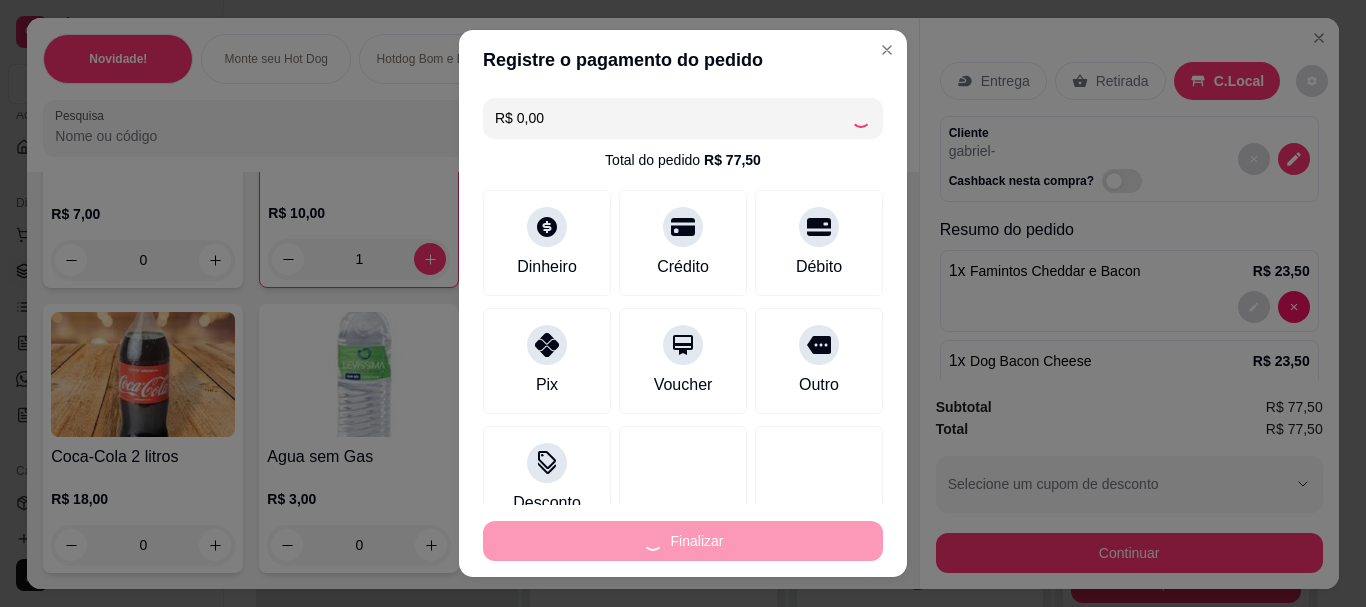type on "0" 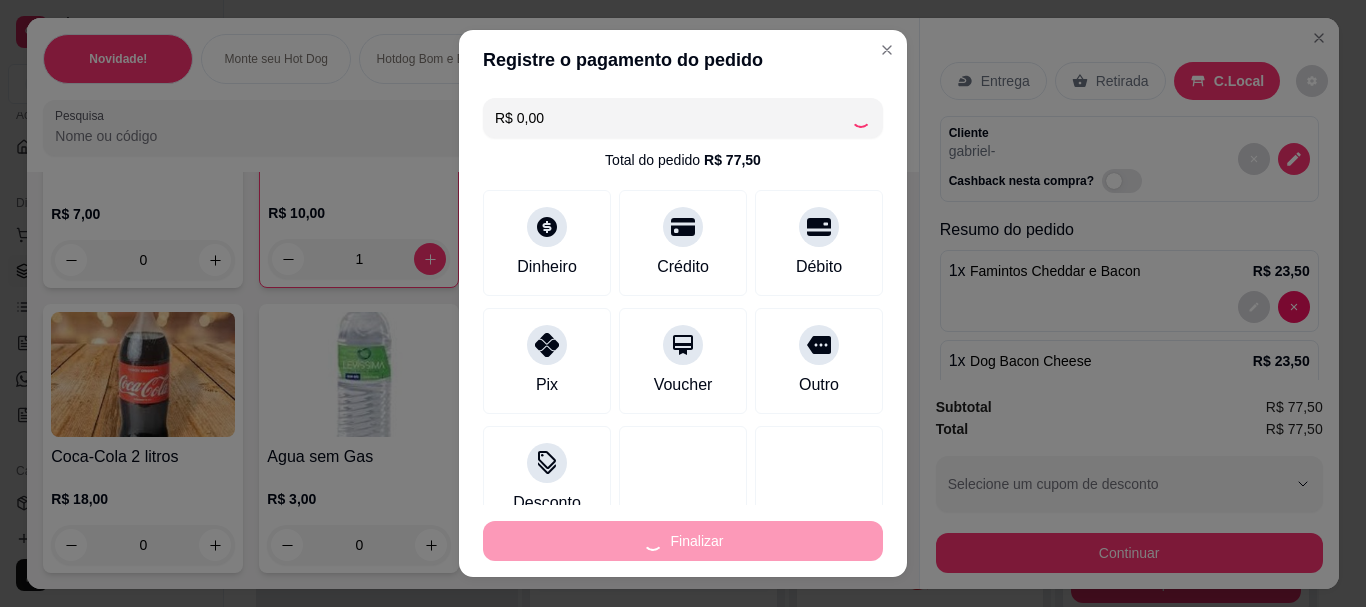 type on "0" 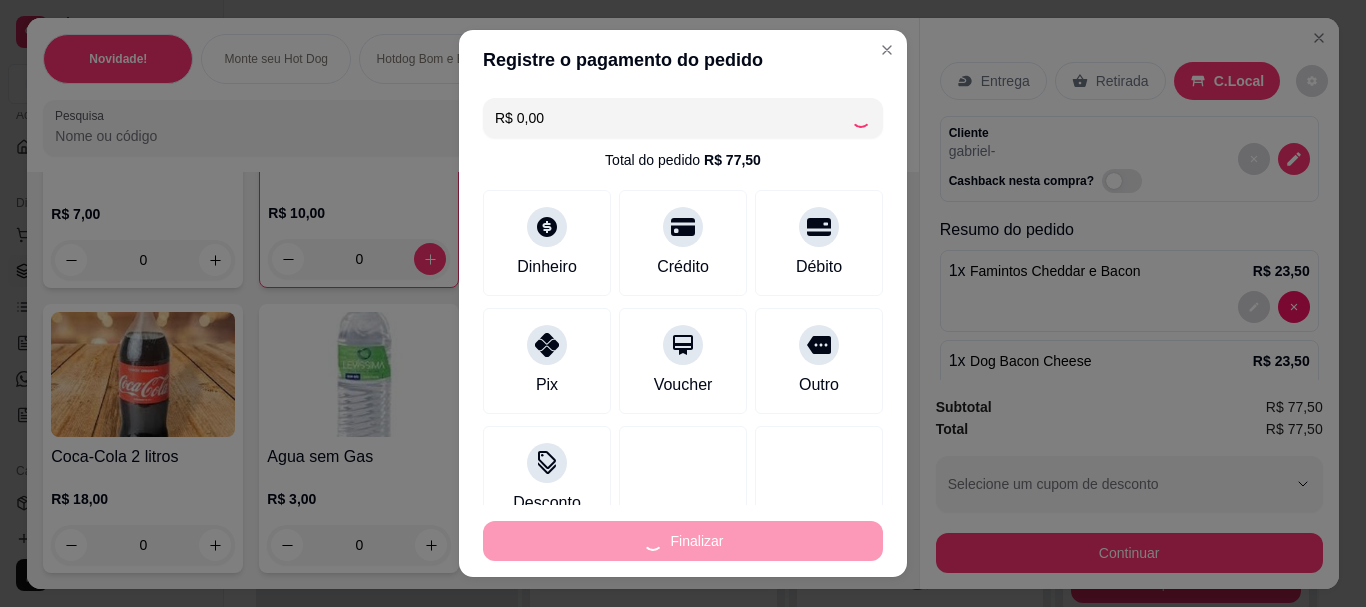 type on "-R$ [PRICE]" 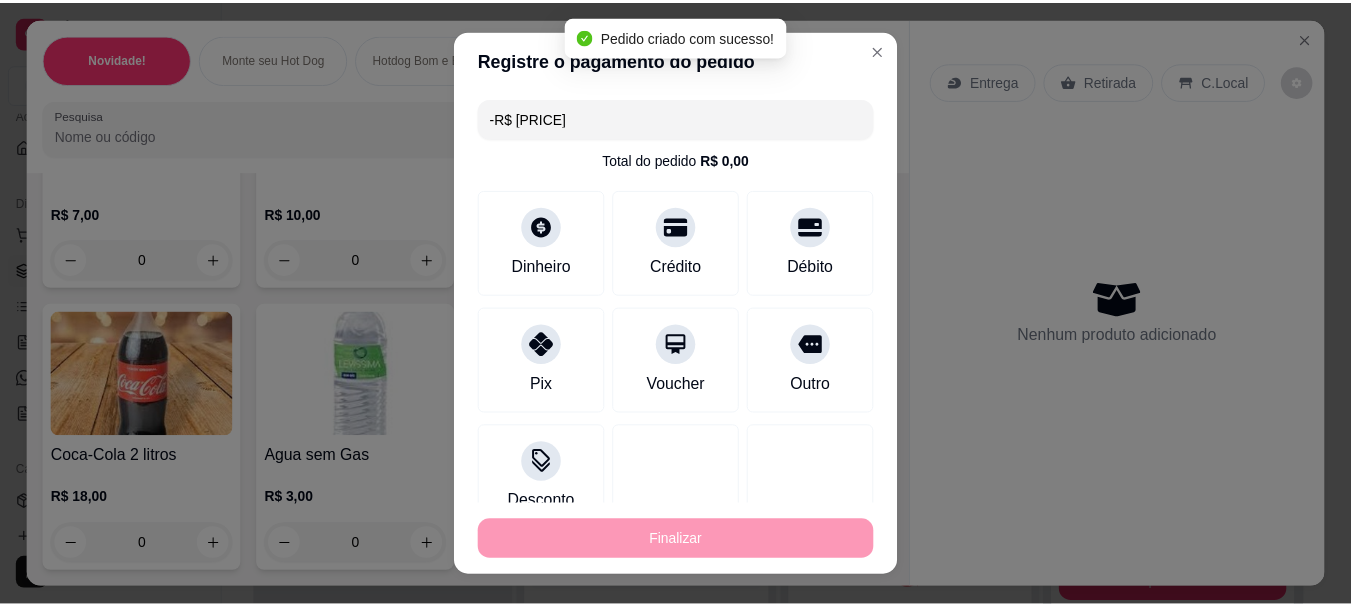 scroll, scrollTop: 3206, scrollLeft: 0, axis: vertical 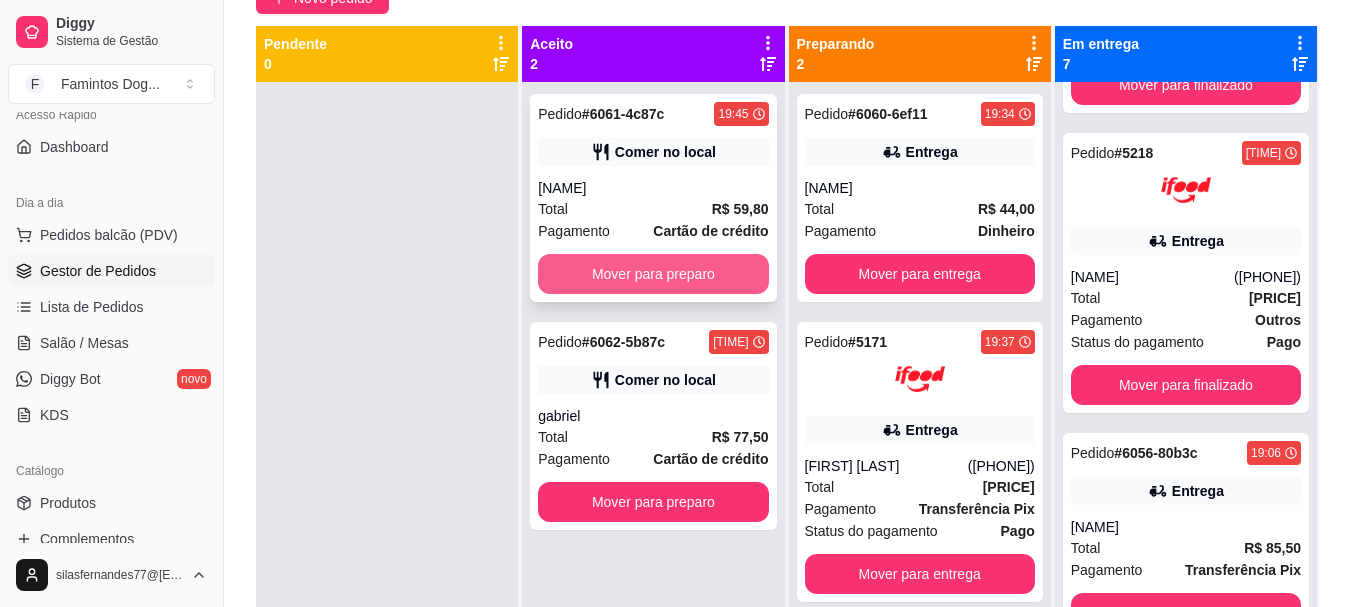 click on "Mover para preparo" at bounding box center [653, 274] 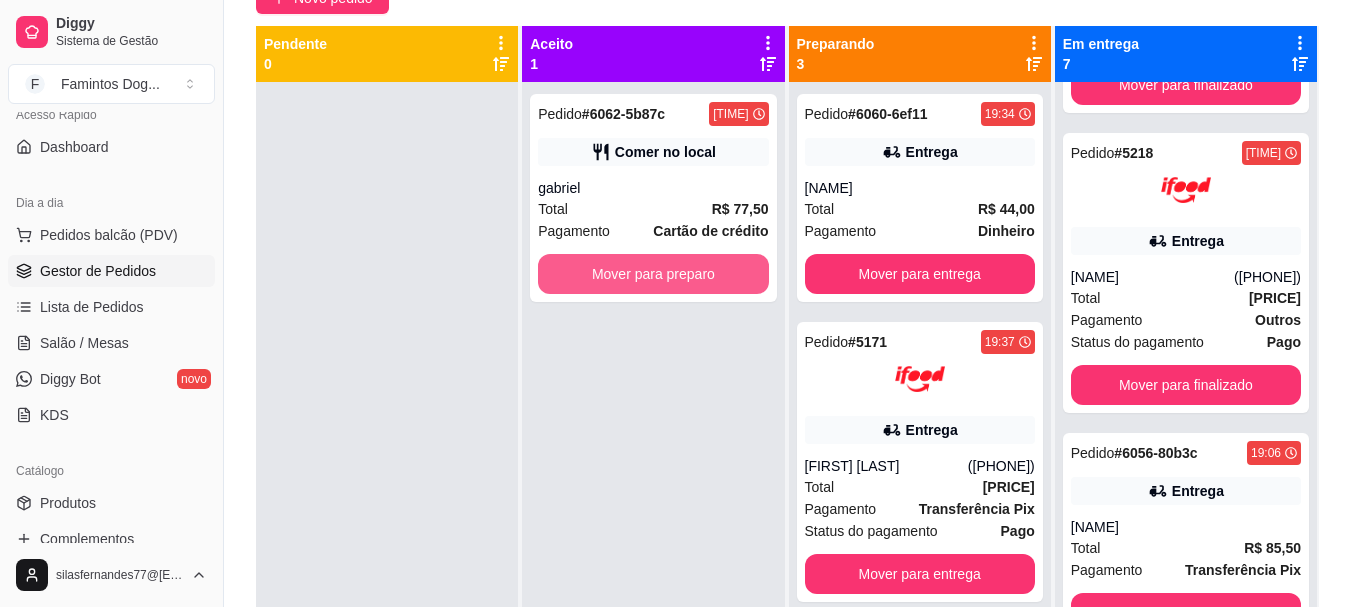 click on "Mover para preparo" at bounding box center (653, 274) 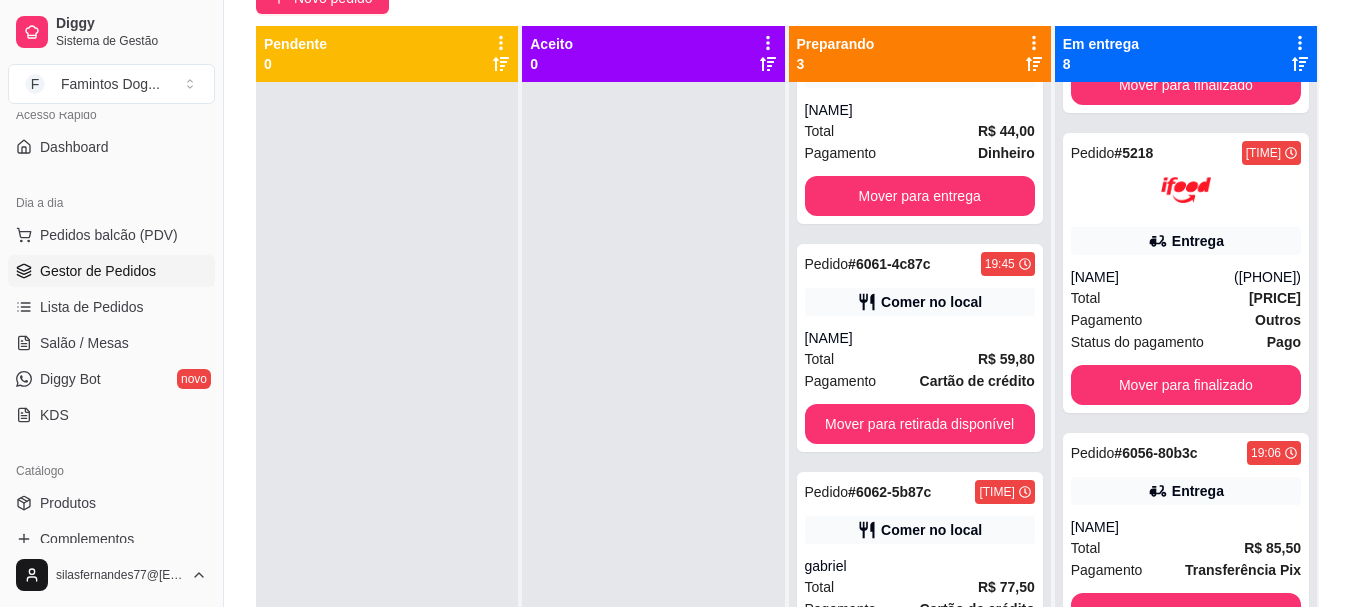 scroll, scrollTop: 97, scrollLeft: 0, axis: vertical 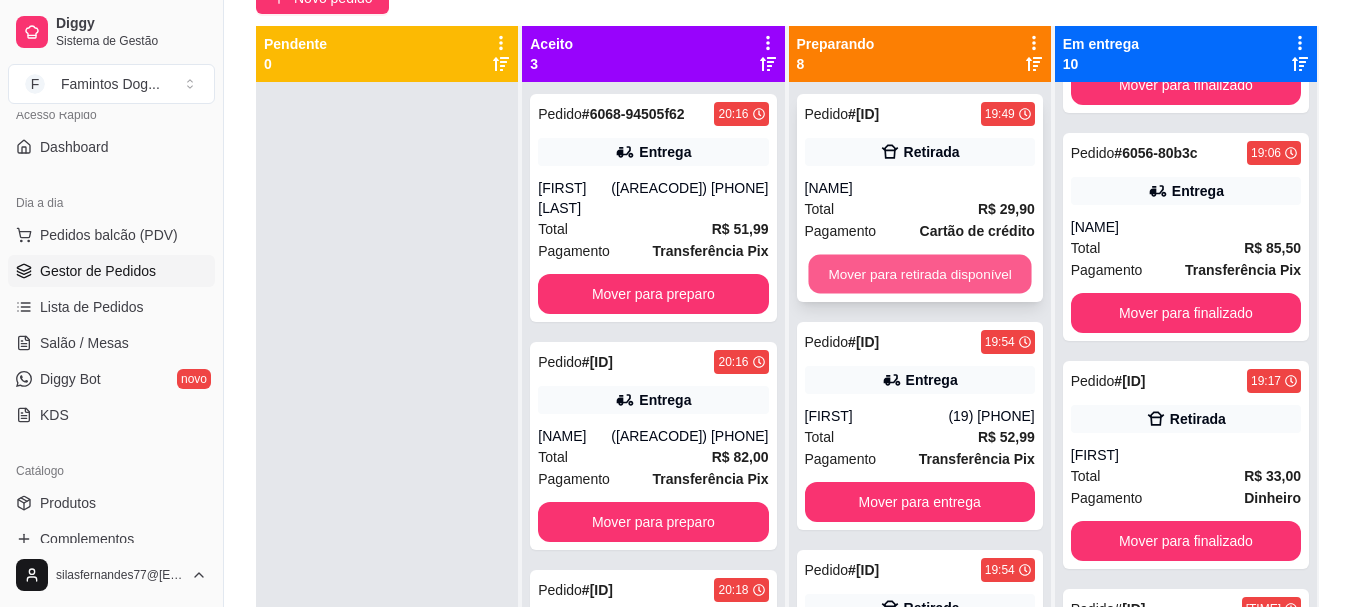 click on "Mover para retirada disponível" at bounding box center (919, 274) 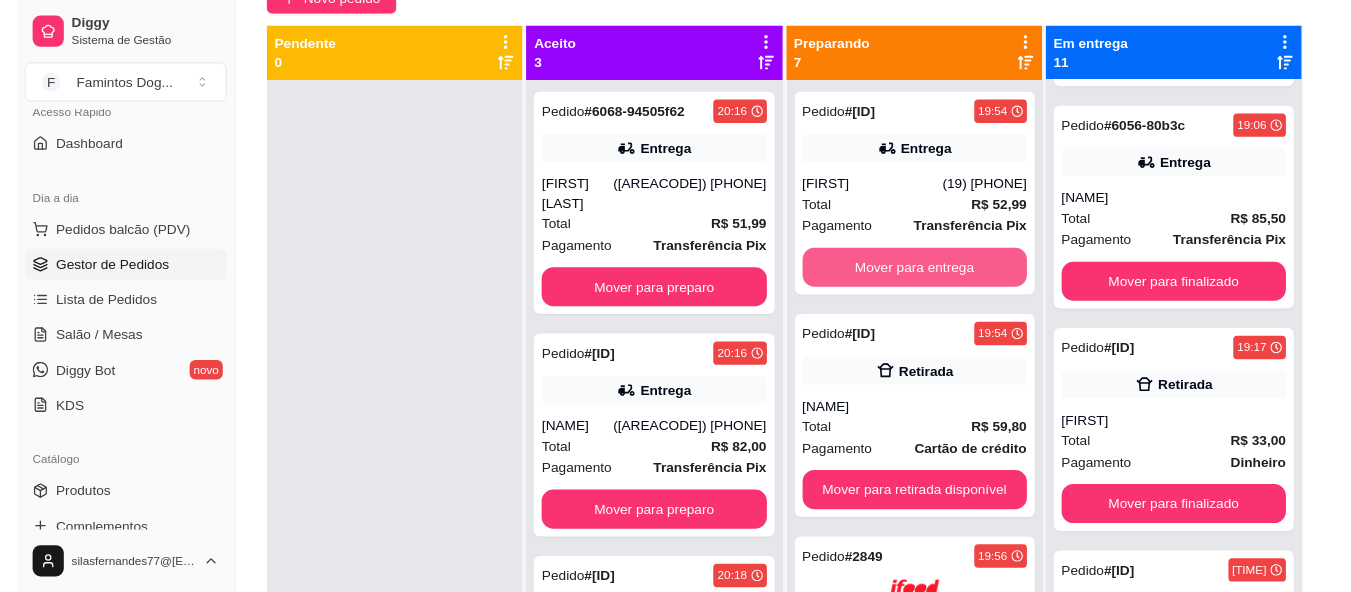 scroll, scrollTop: 489, scrollLeft: 0, axis: vertical 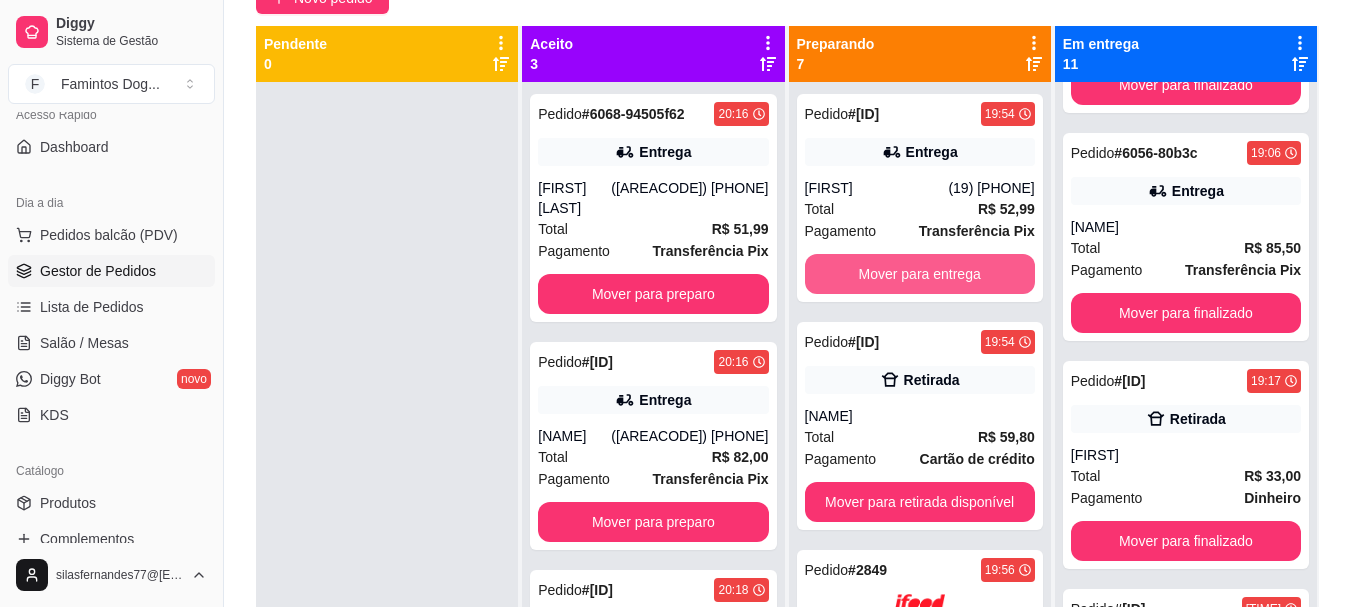 click on "Mover para entrega" at bounding box center (920, 274) 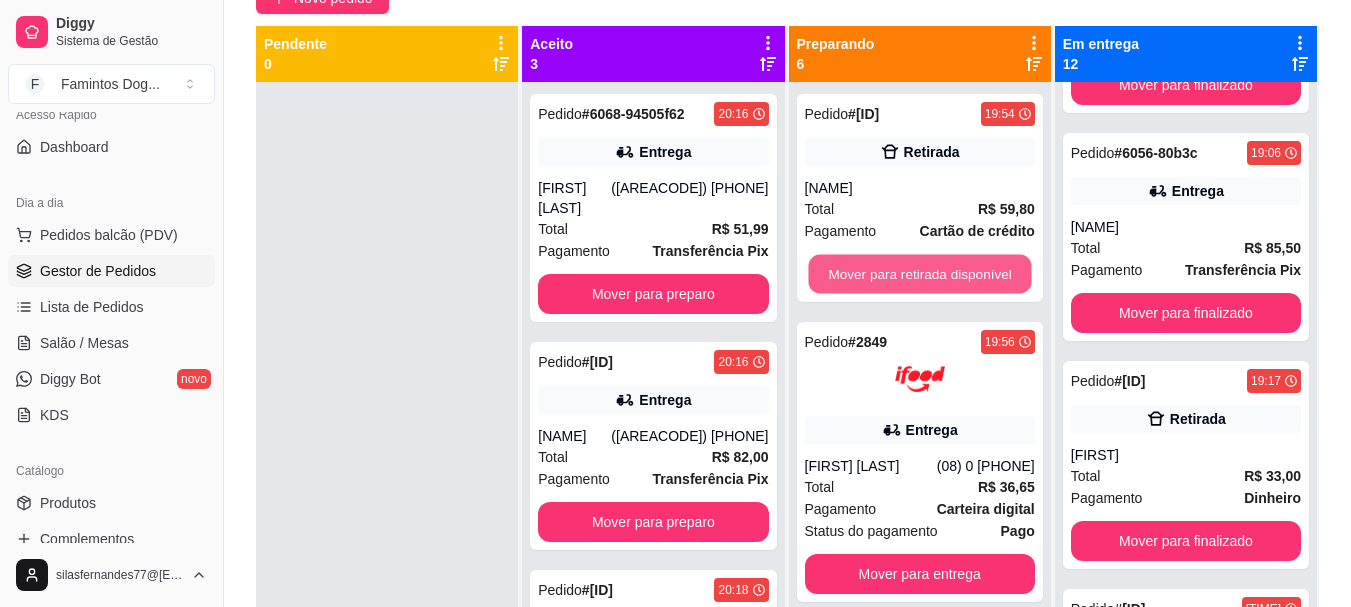 click on "Mover para retirada disponível" at bounding box center (919, 274) 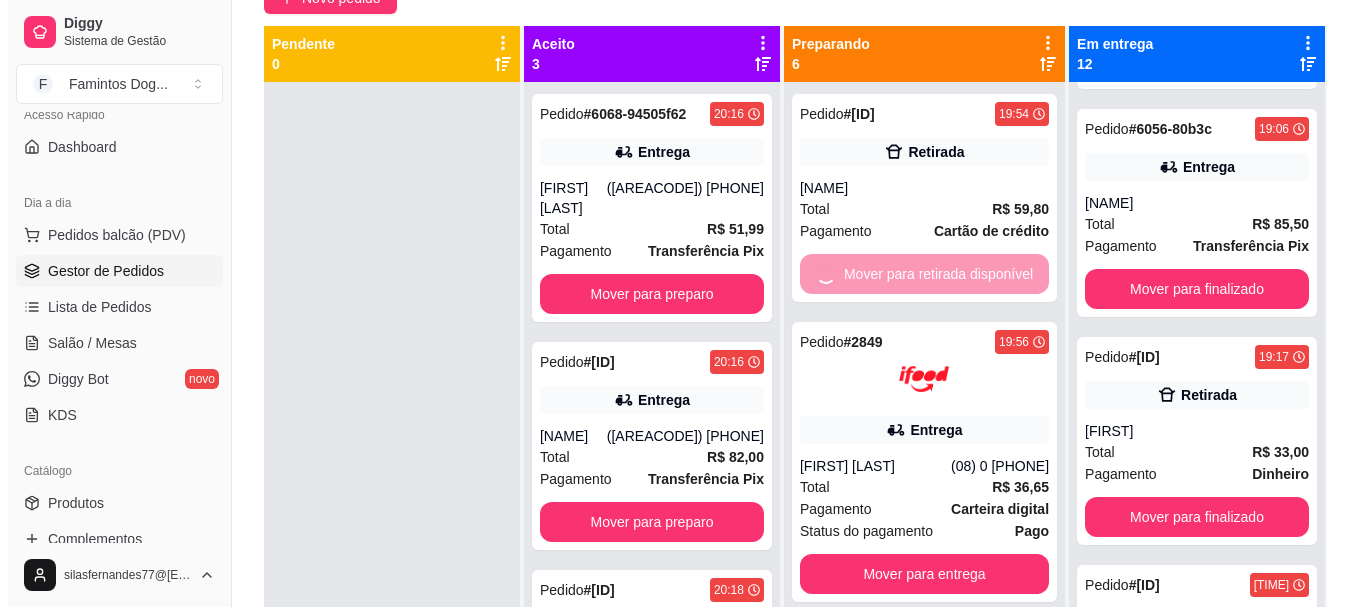 scroll, scrollTop: 489, scrollLeft: 0, axis: vertical 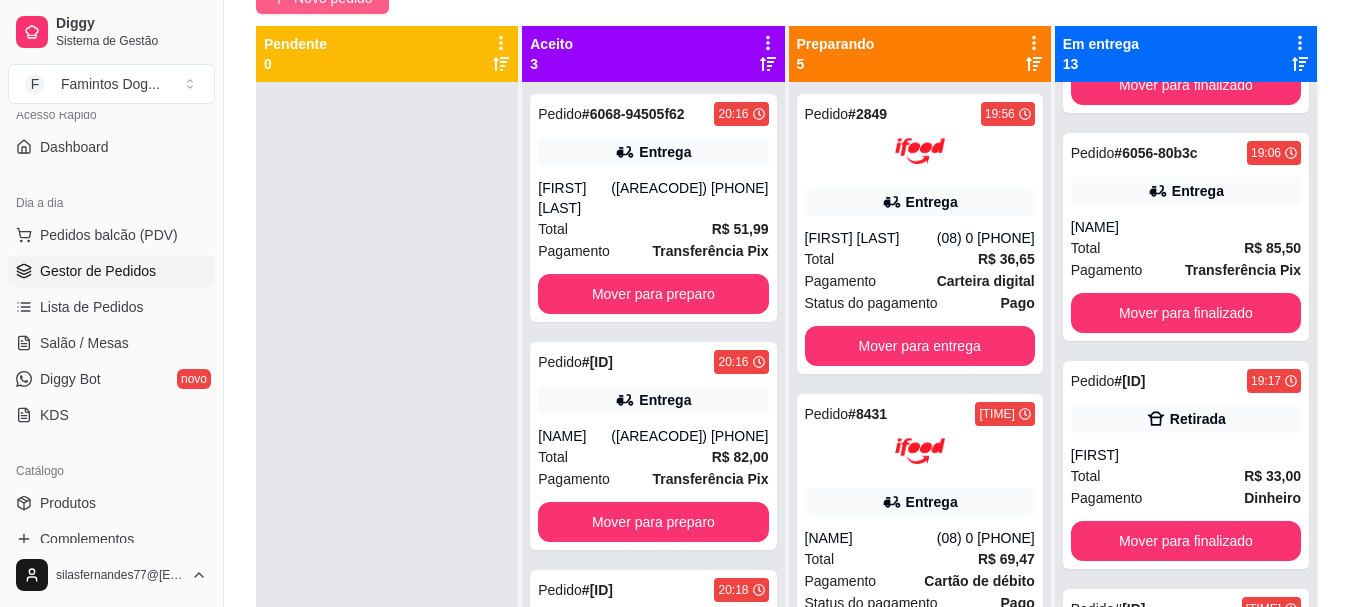 click on "Novo pedido" at bounding box center (333, -2) 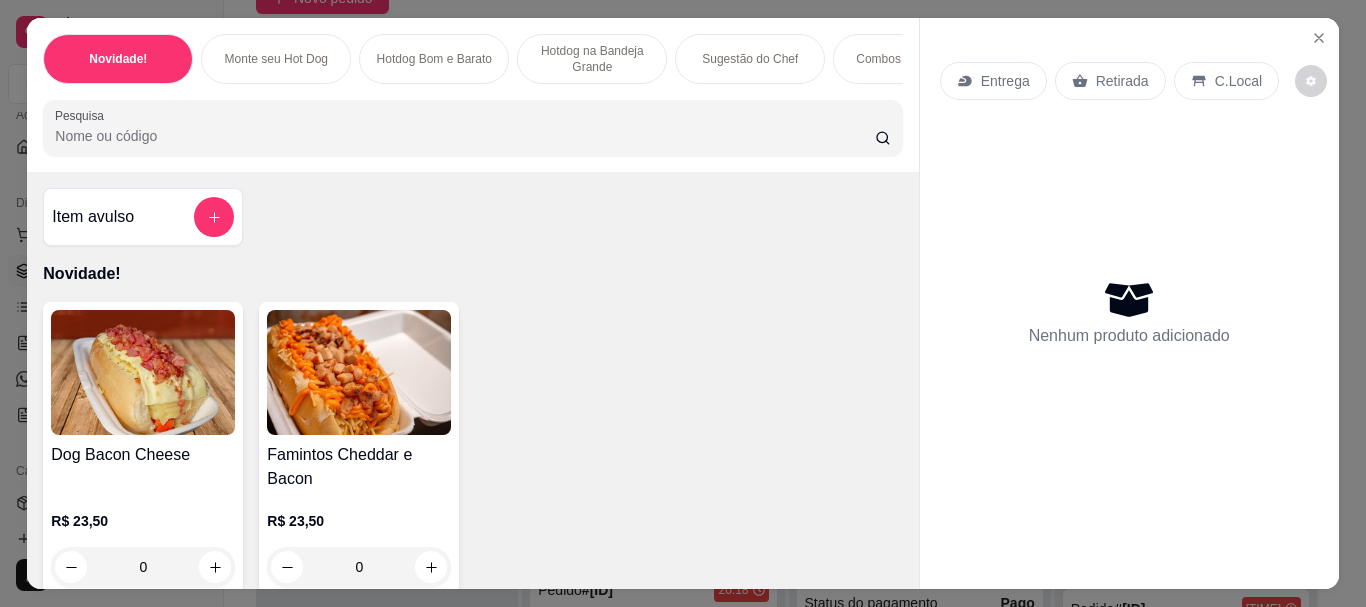 click on "Hotdog na Bandeja Grande" at bounding box center [592, 59] 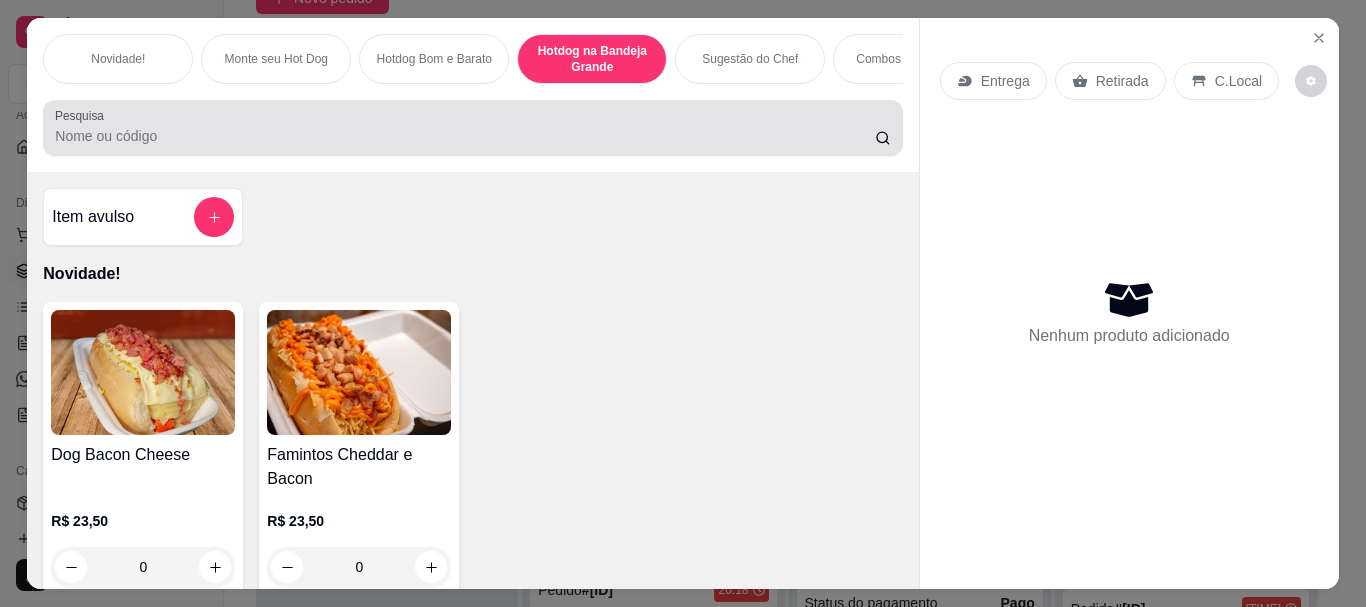 scroll, scrollTop: 1089, scrollLeft: 0, axis: vertical 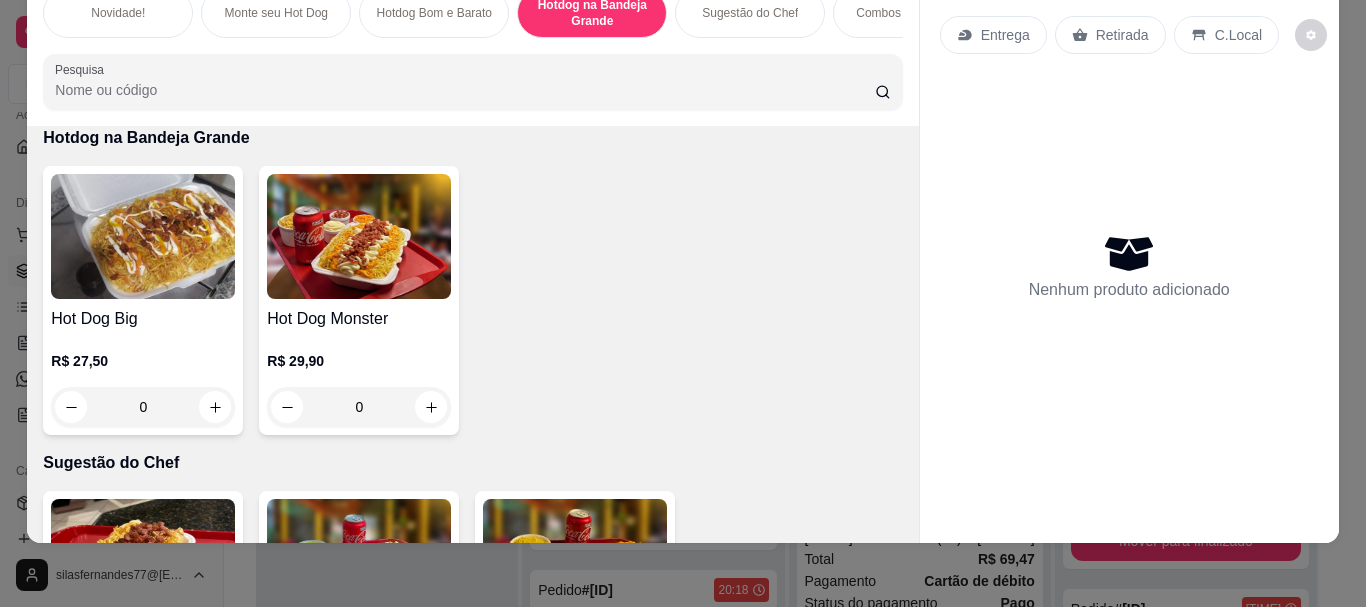 click on "Hot Dog Monster" at bounding box center [359, 319] 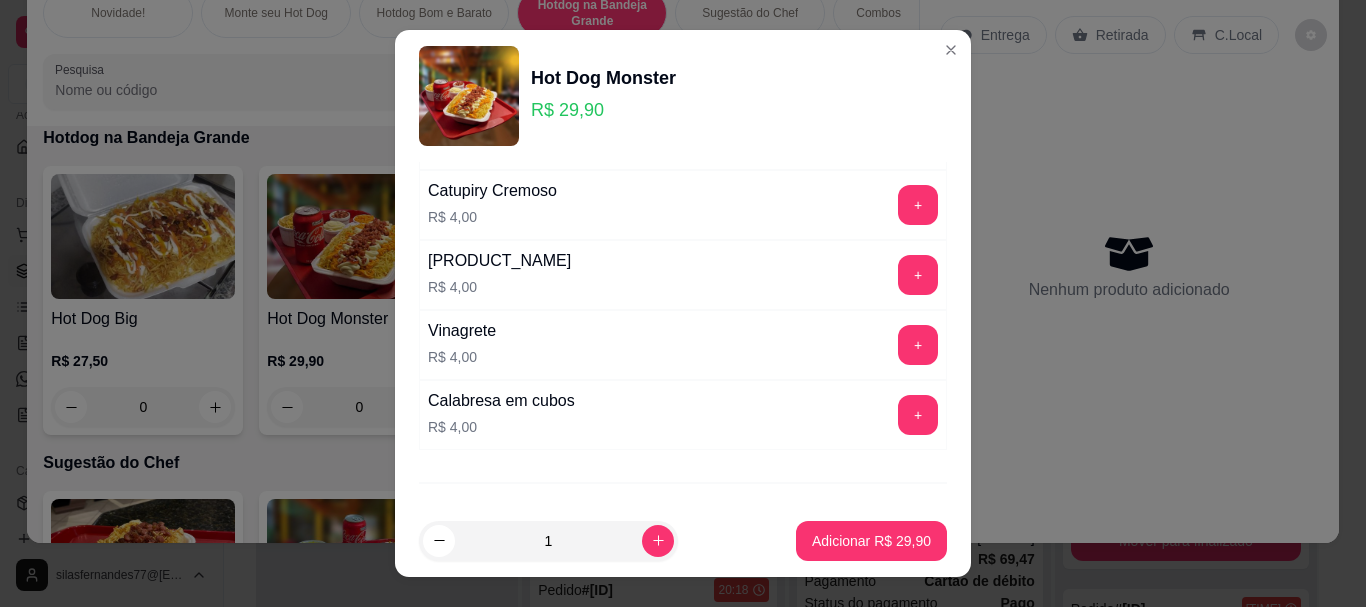 scroll, scrollTop: 575, scrollLeft: 0, axis: vertical 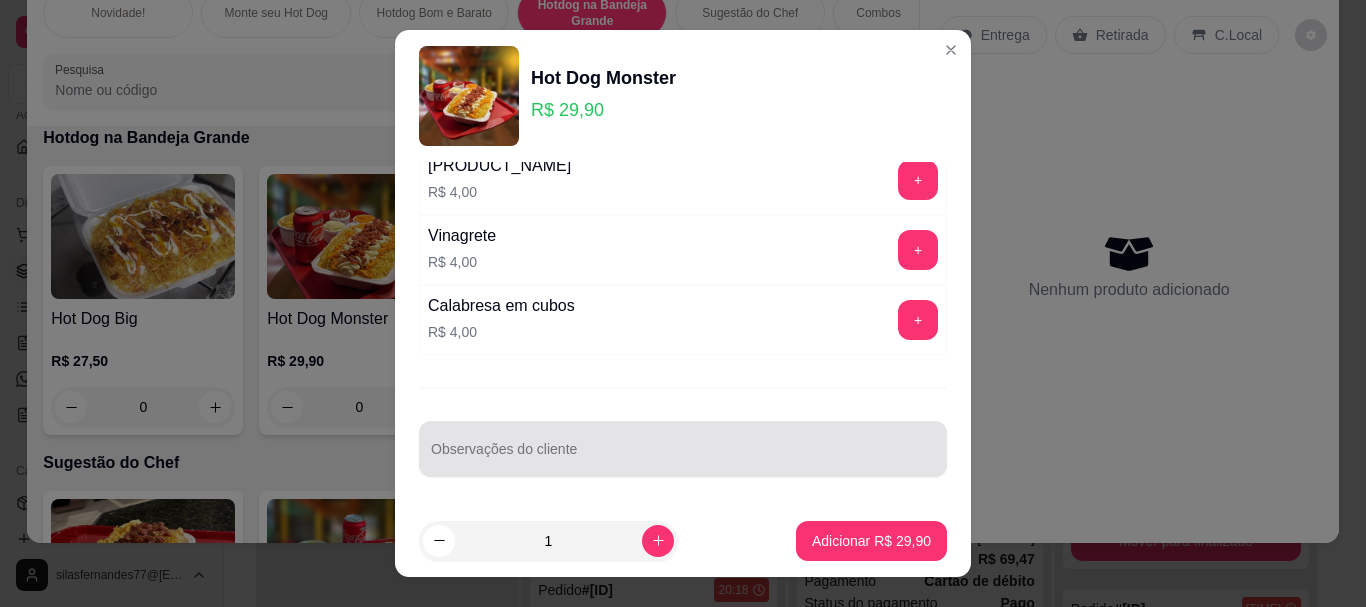 click at bounding box center [683, 449] 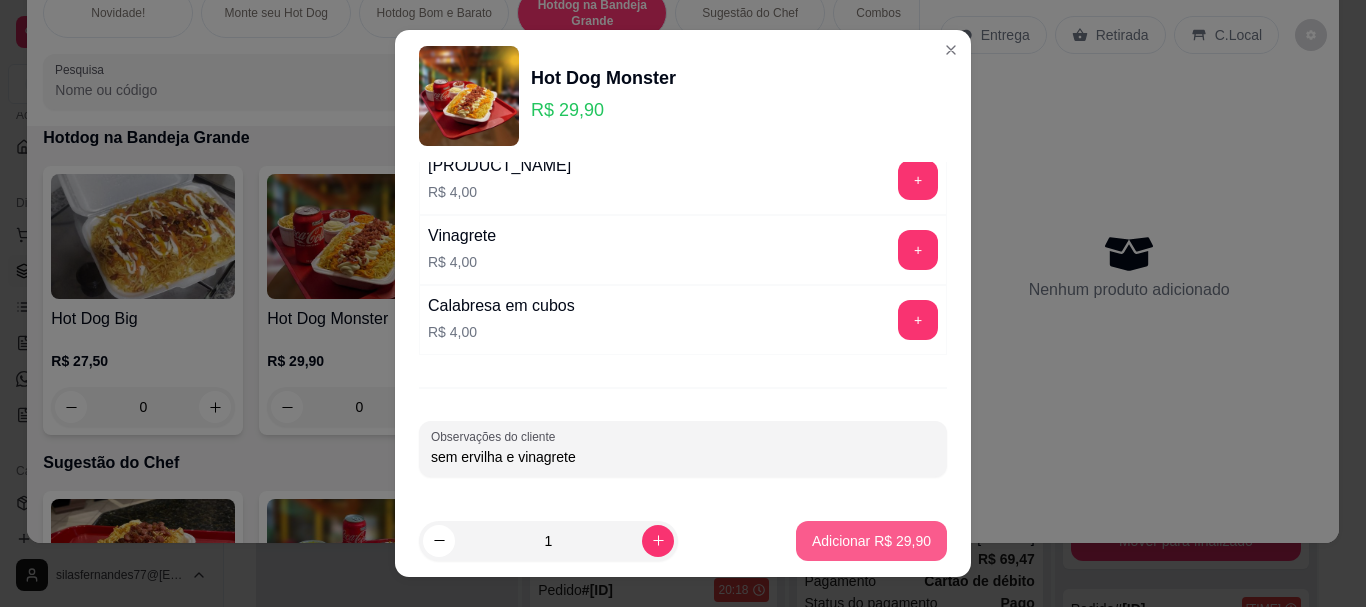 type on "sem ervilha e vinagrete" 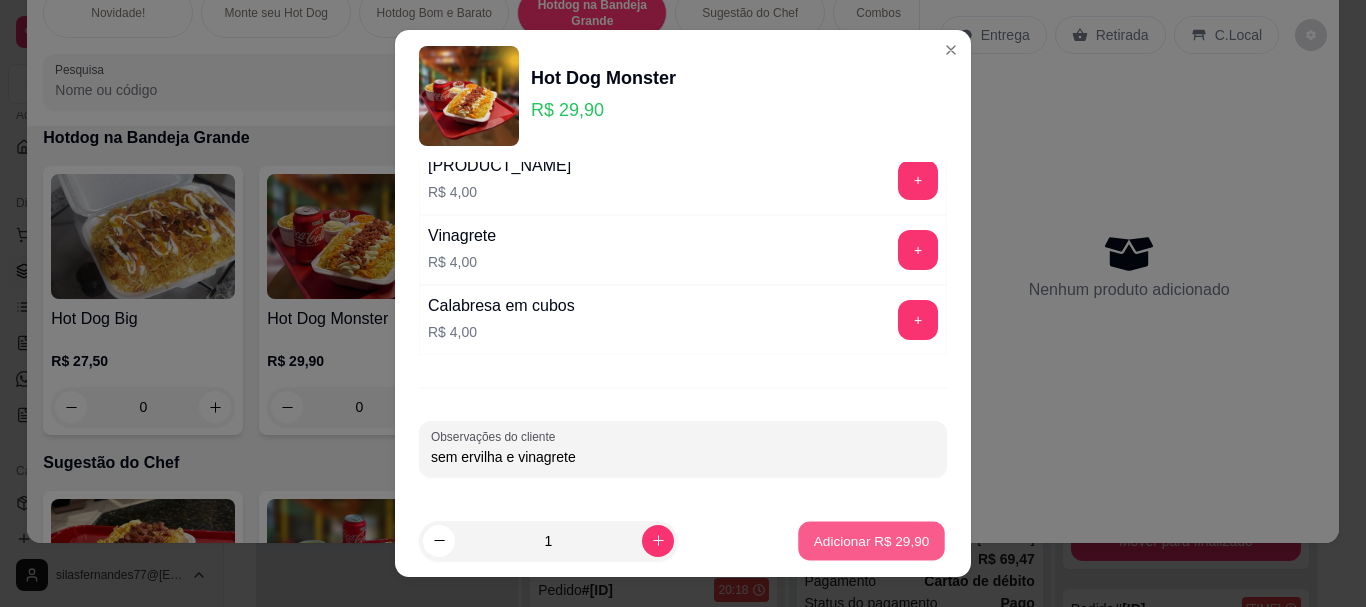 click on "Adicionar   R$ 29,90" at bounding box center (872, 540) 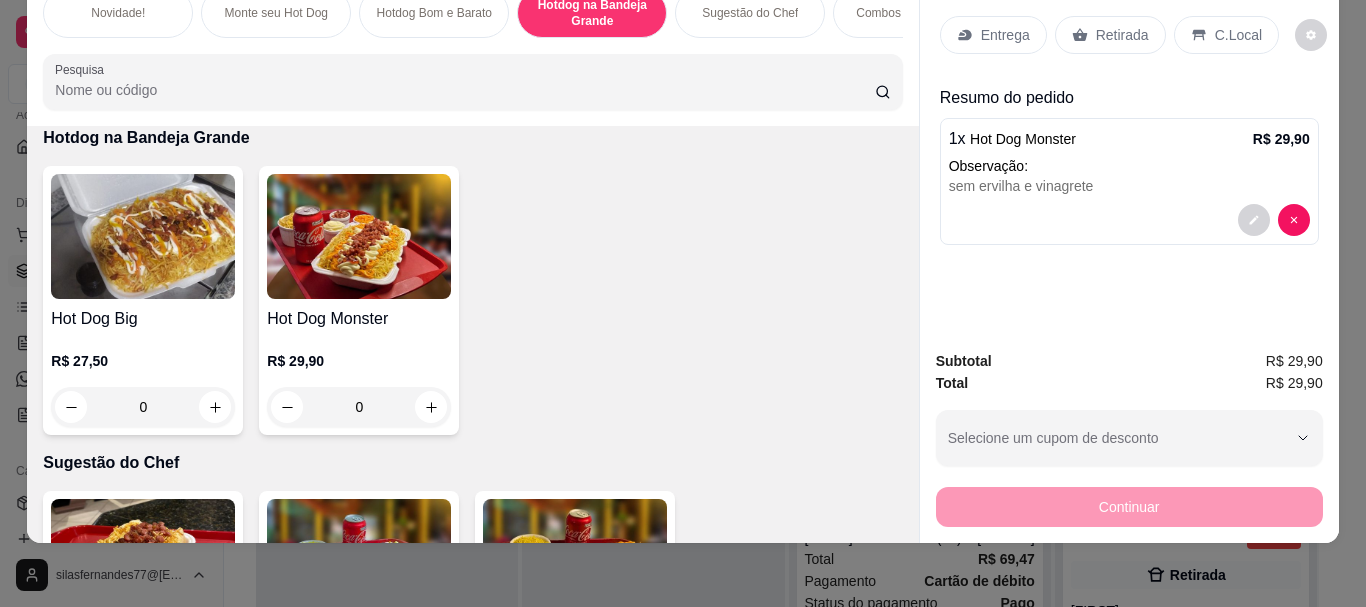 scroll, scrollTop: 189, scrollLeft: 0, axis: vertical 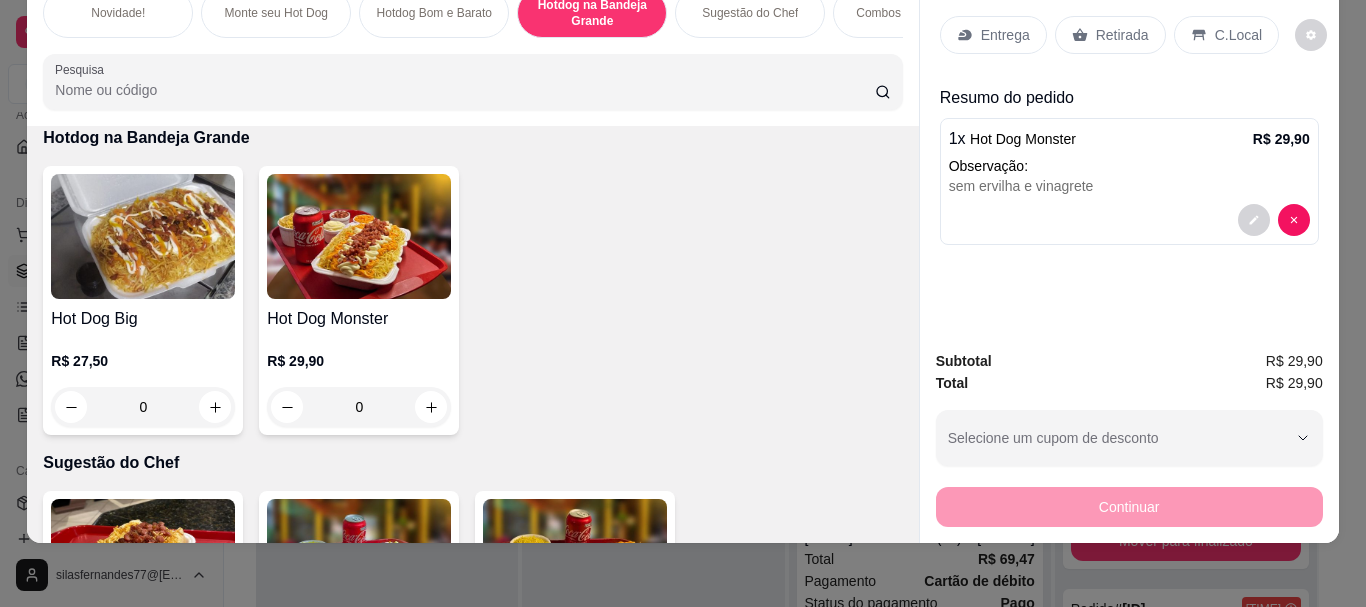 click on "Entrega" at bounding box center (993, 35) 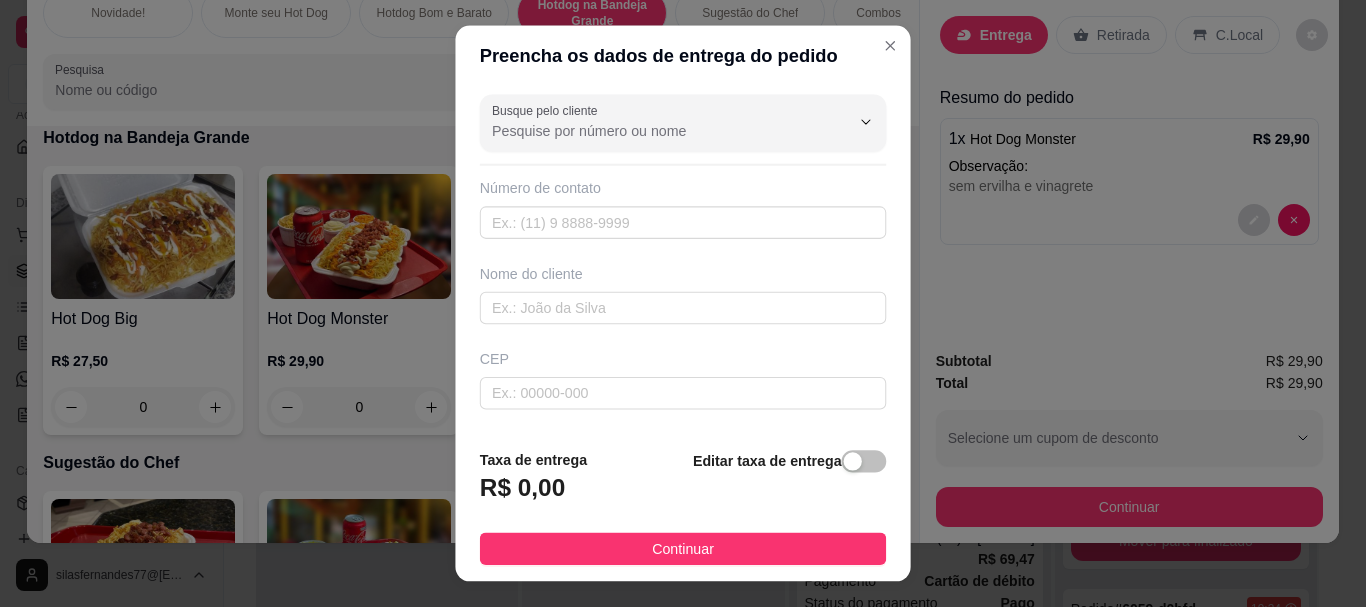 scroll, scrollTop: 0, scrollLeft: 0, axis: both 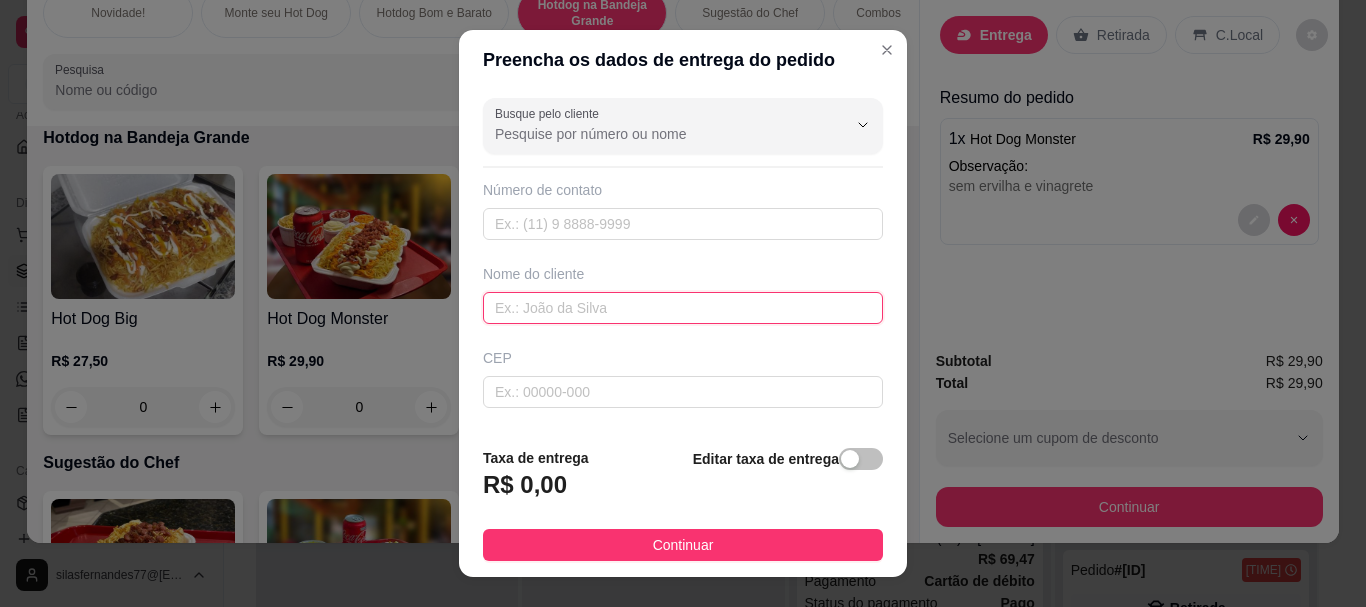 click at bounding box center (683, 308) 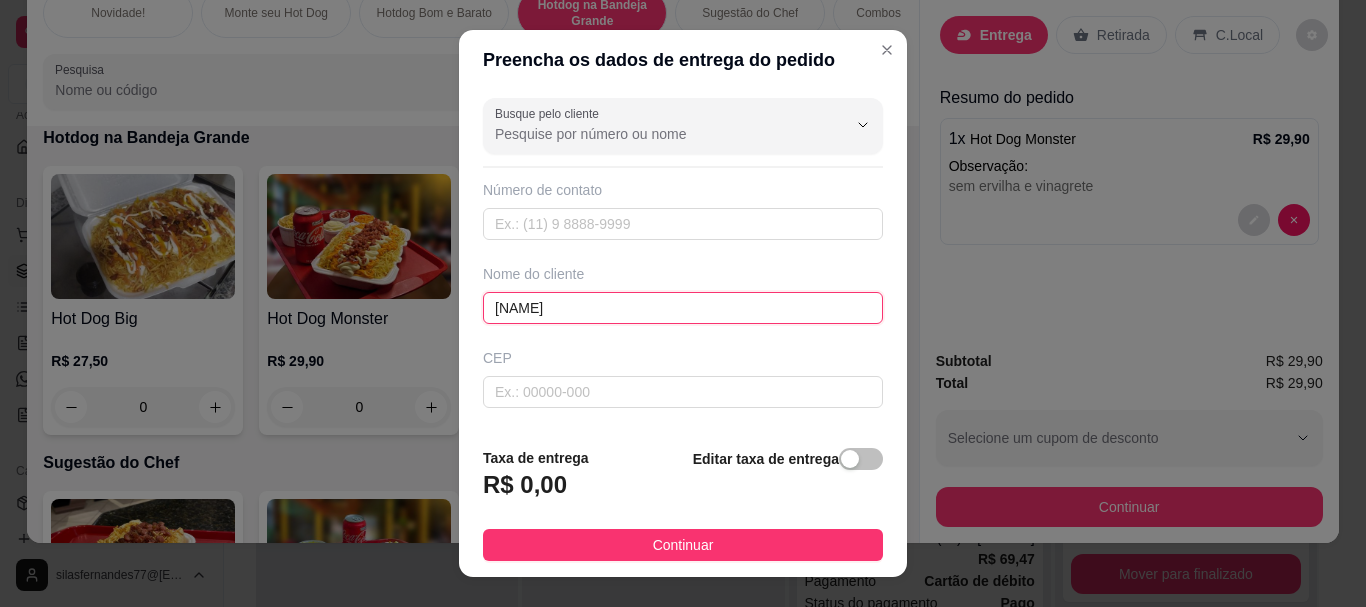 type on "[NAME]" 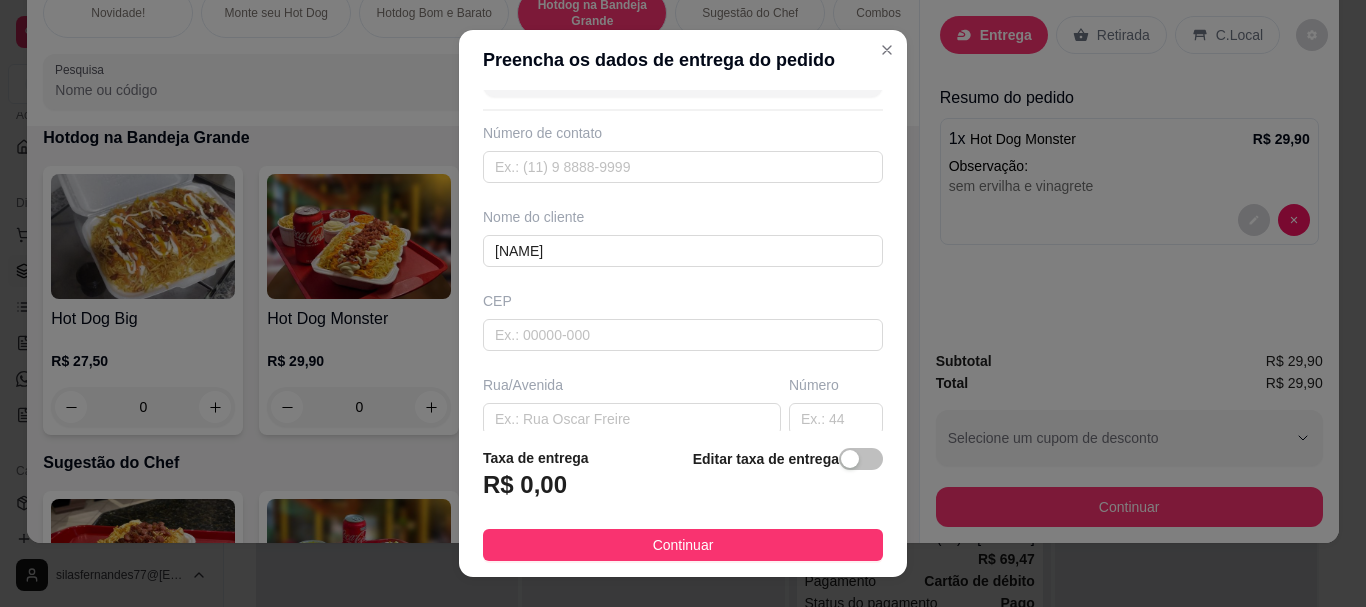 scroll, scrollTop: 80, scrollLeft: 0, axis: vertical 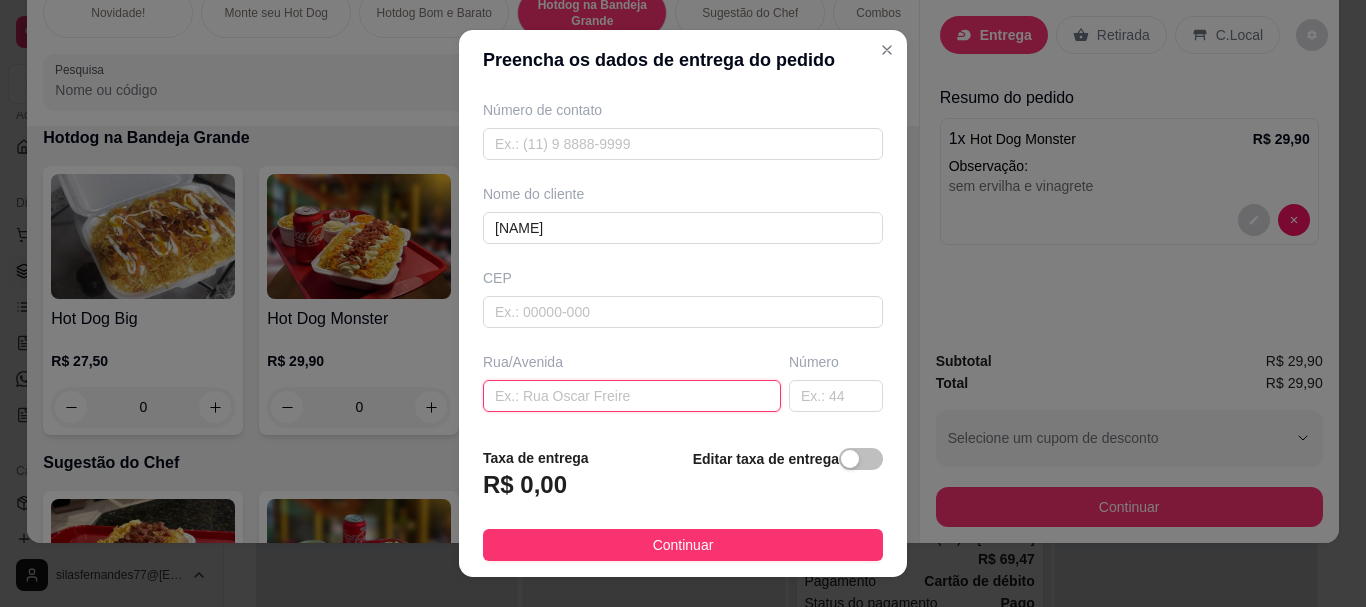 click at bounding box center [632, 396] 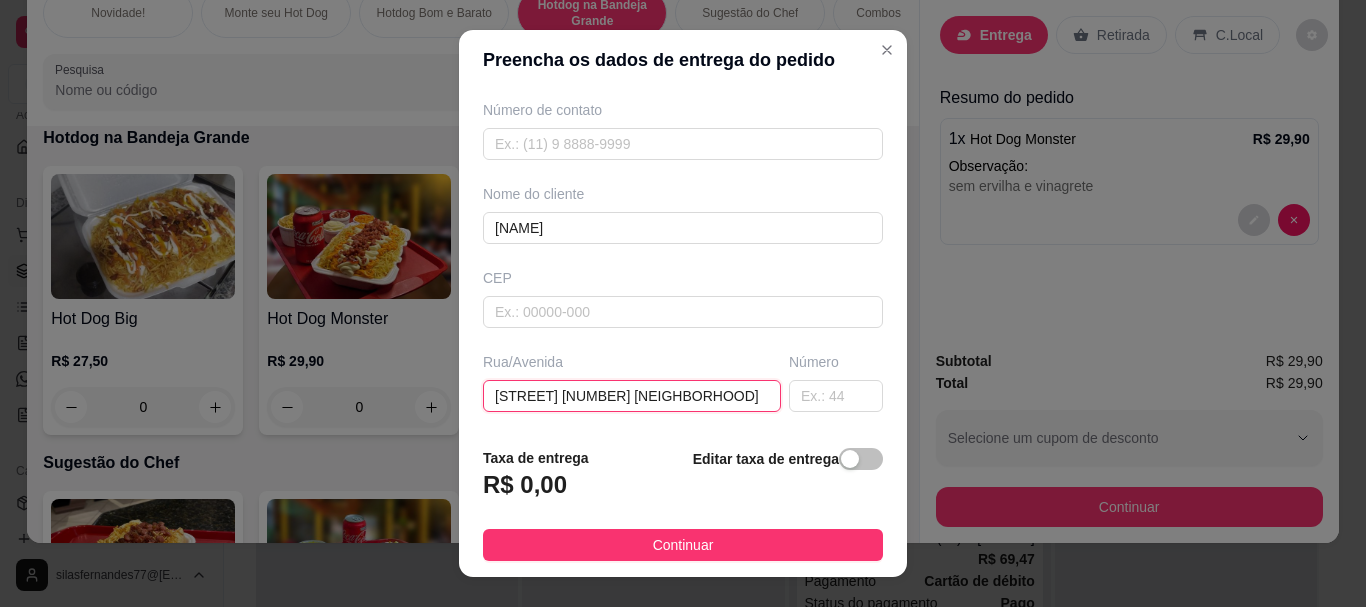 scroll, scrollTop: 0, scrollLeft: 56, axis: horizontal 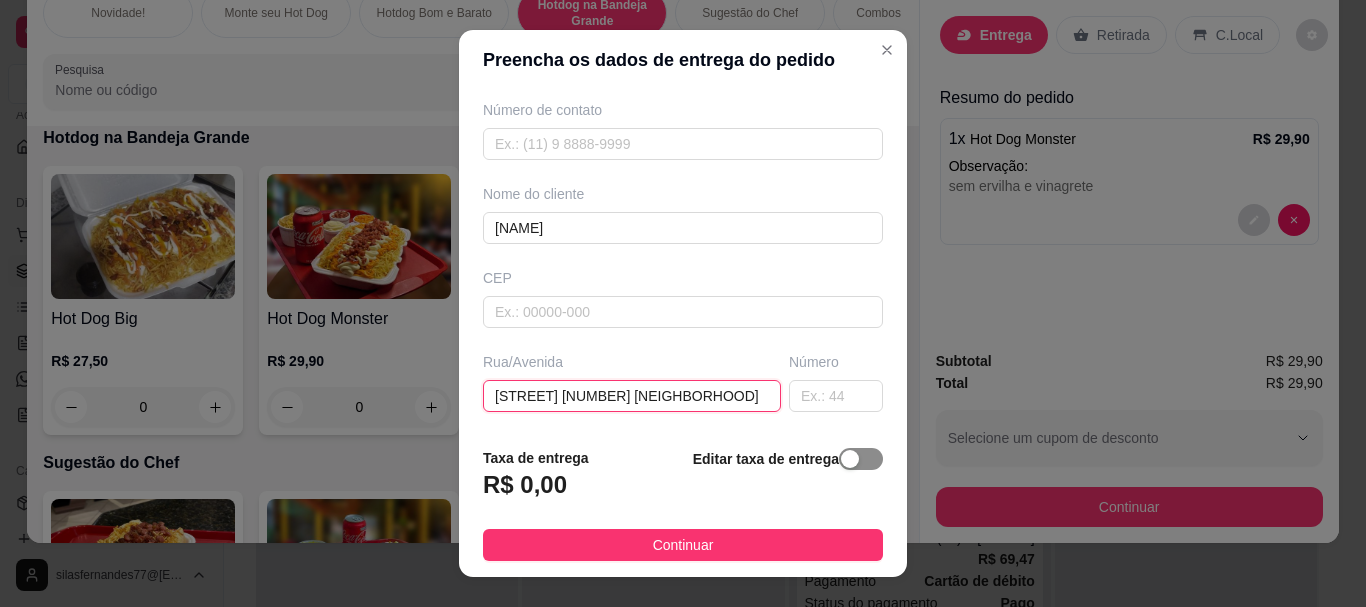 type on "[STREET] [NUMBER] [NEIGHBORHOOD]" 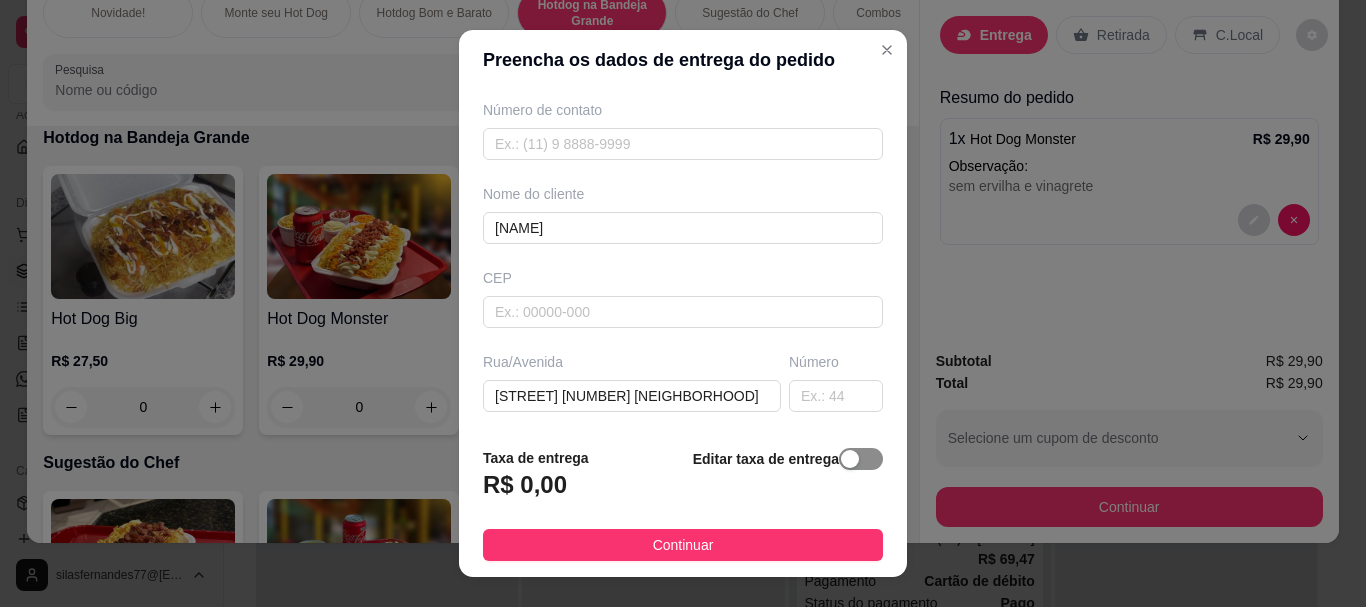 scroll, scrollTop: 0, scrollLeft: 0, axis: both 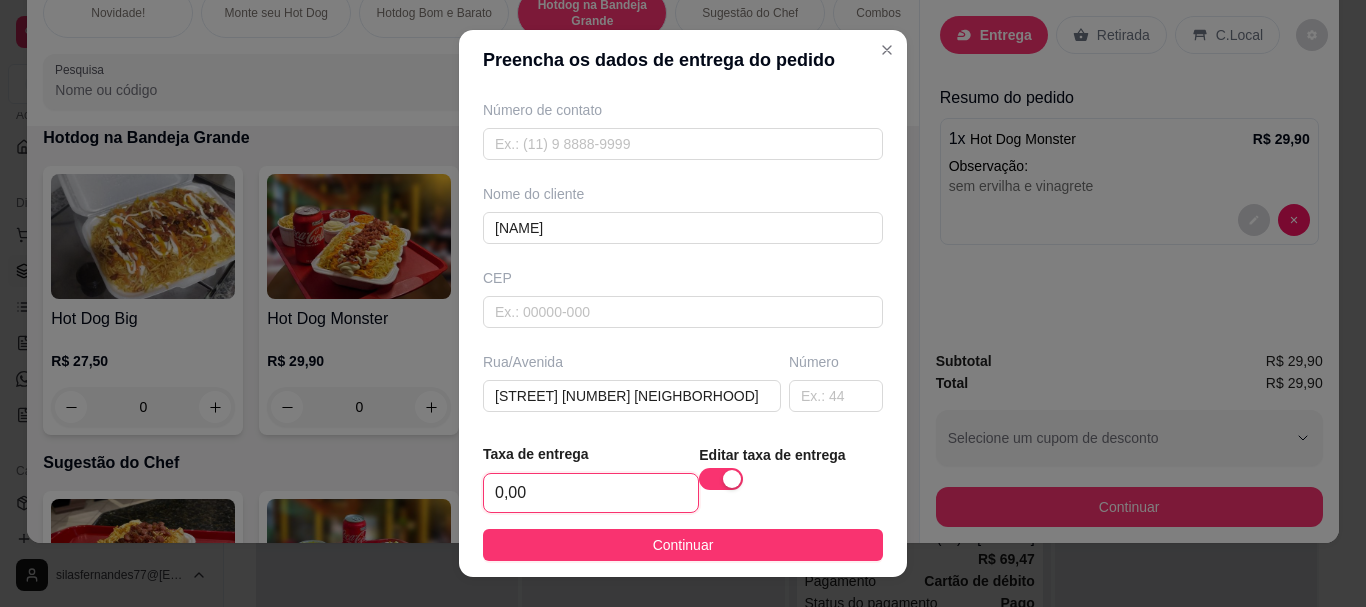 click on "0,00" at bounding box center [591, 493] 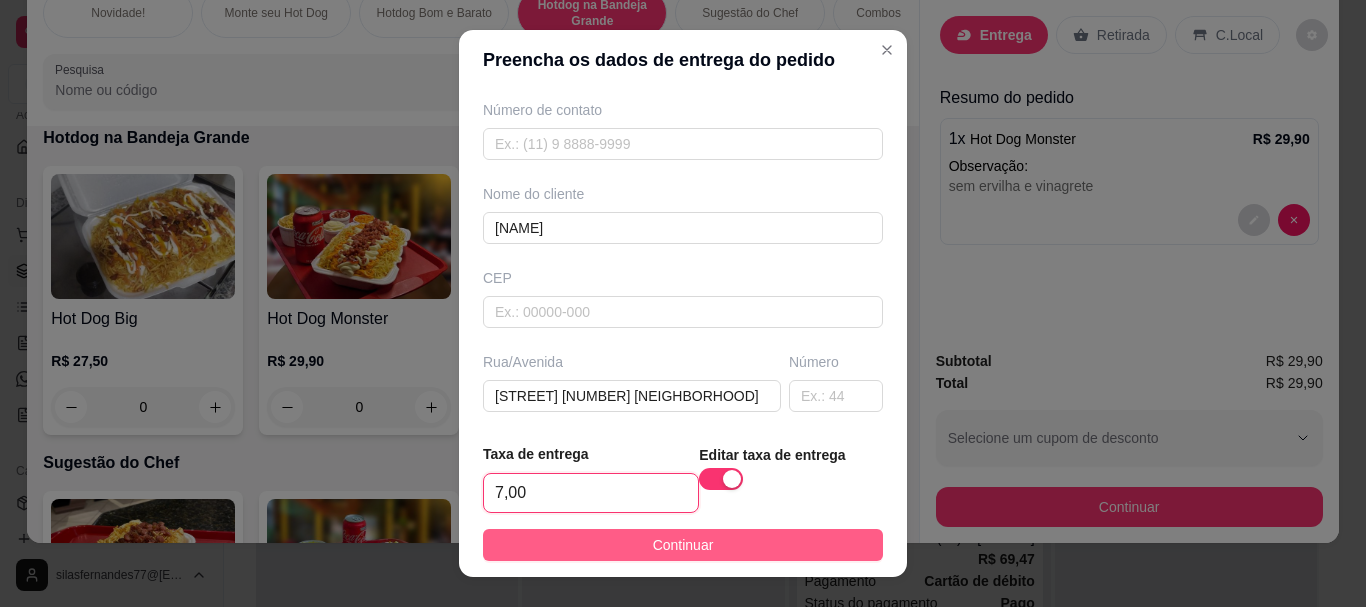 type on "7,00" 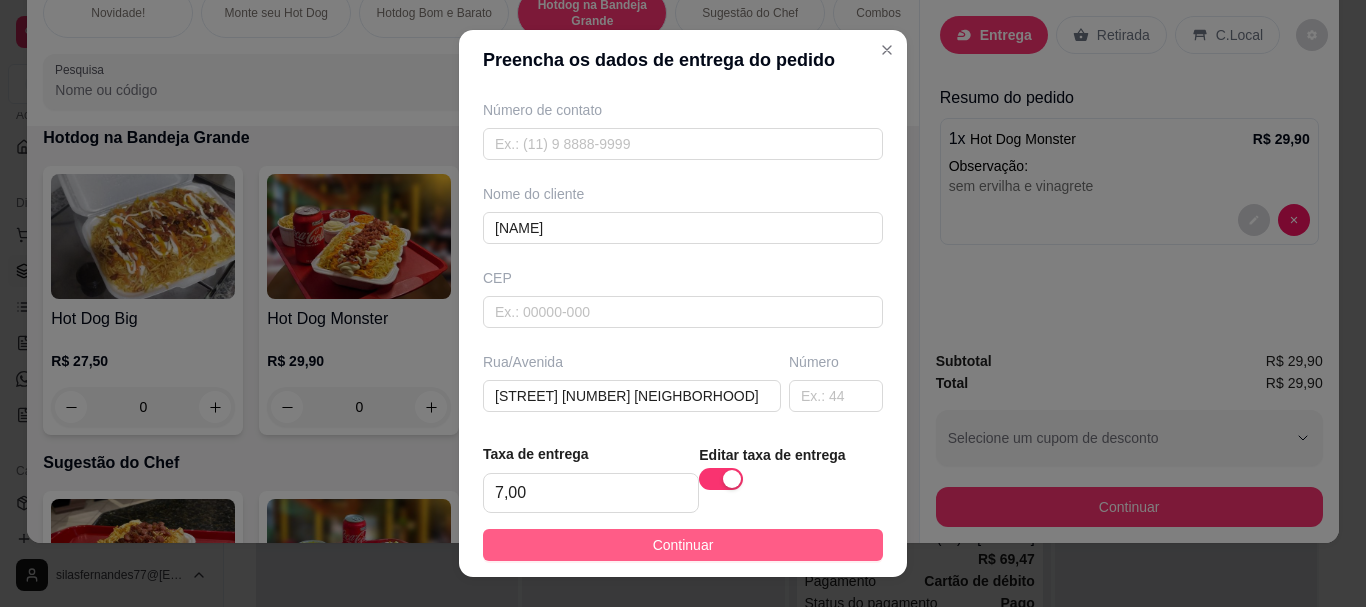 click on "Continuar" at bounding box center (683, 545) 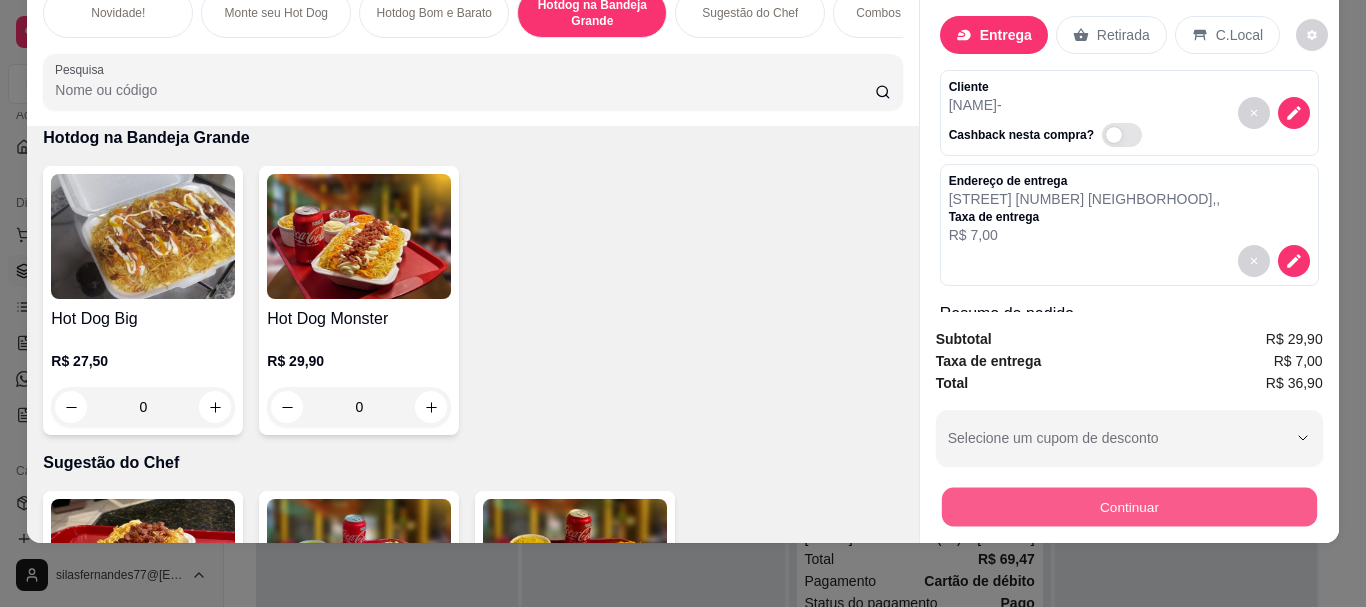 click on "Continuar" at bounding box center [1128, 506] 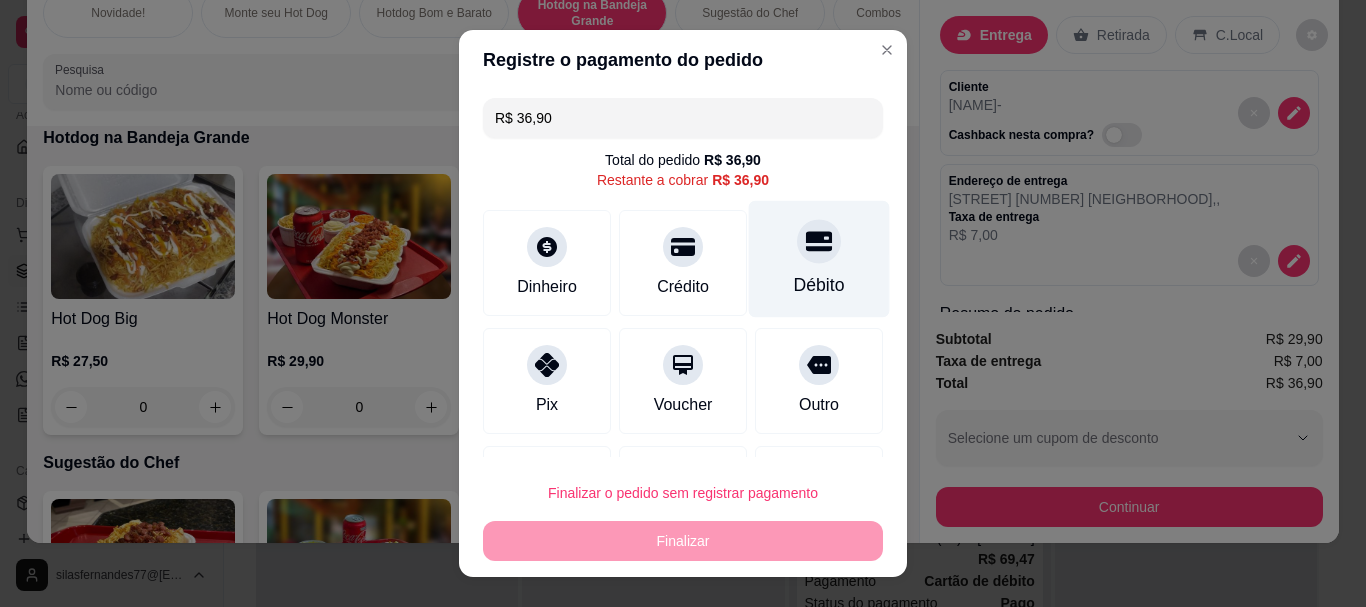 click at bounding box center (819, 242) 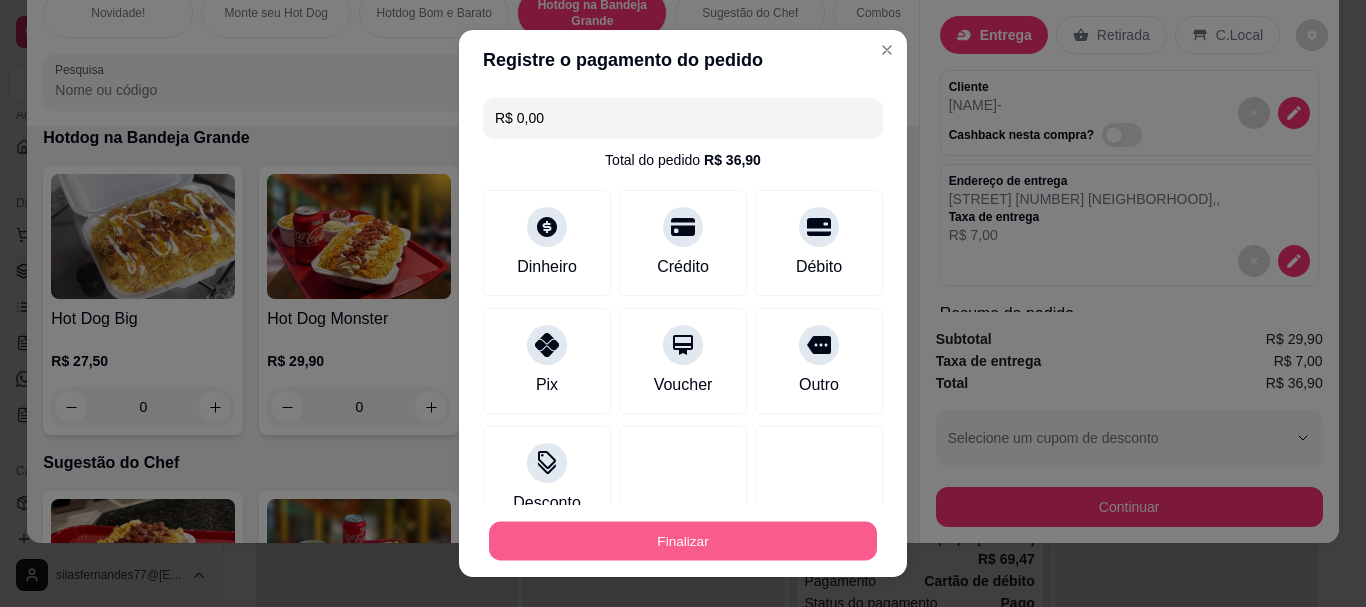 click on "Finalizar" at bounding box center (683, 540) 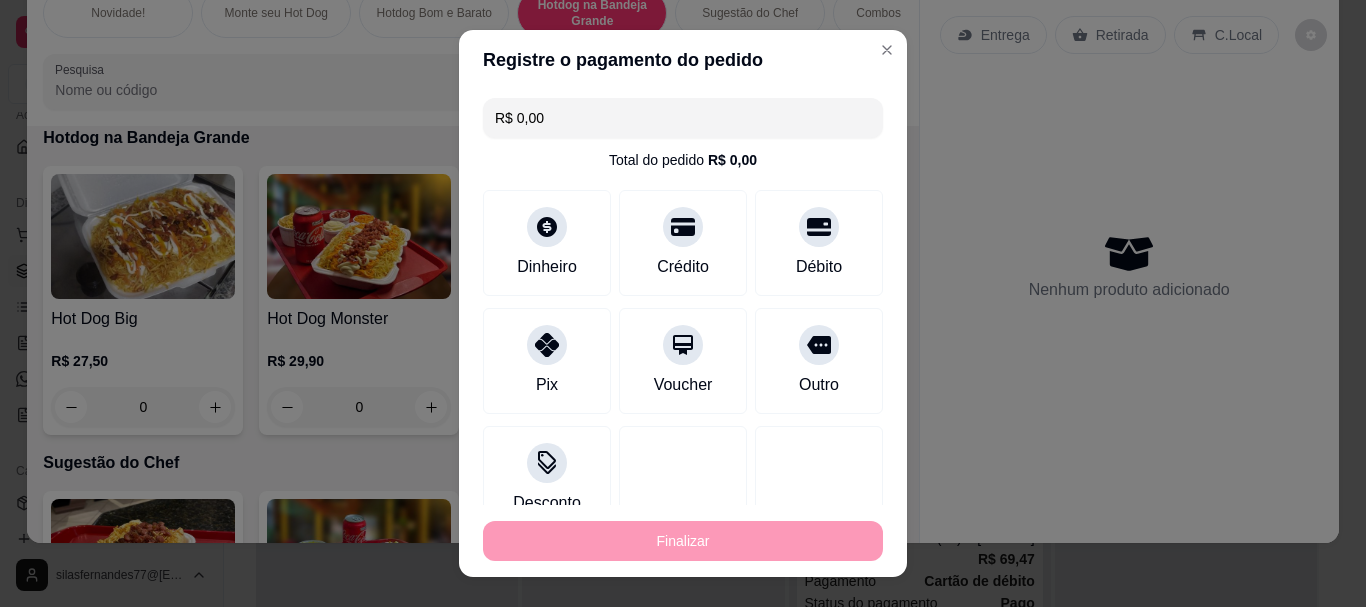 type on "-R$ 36,90" 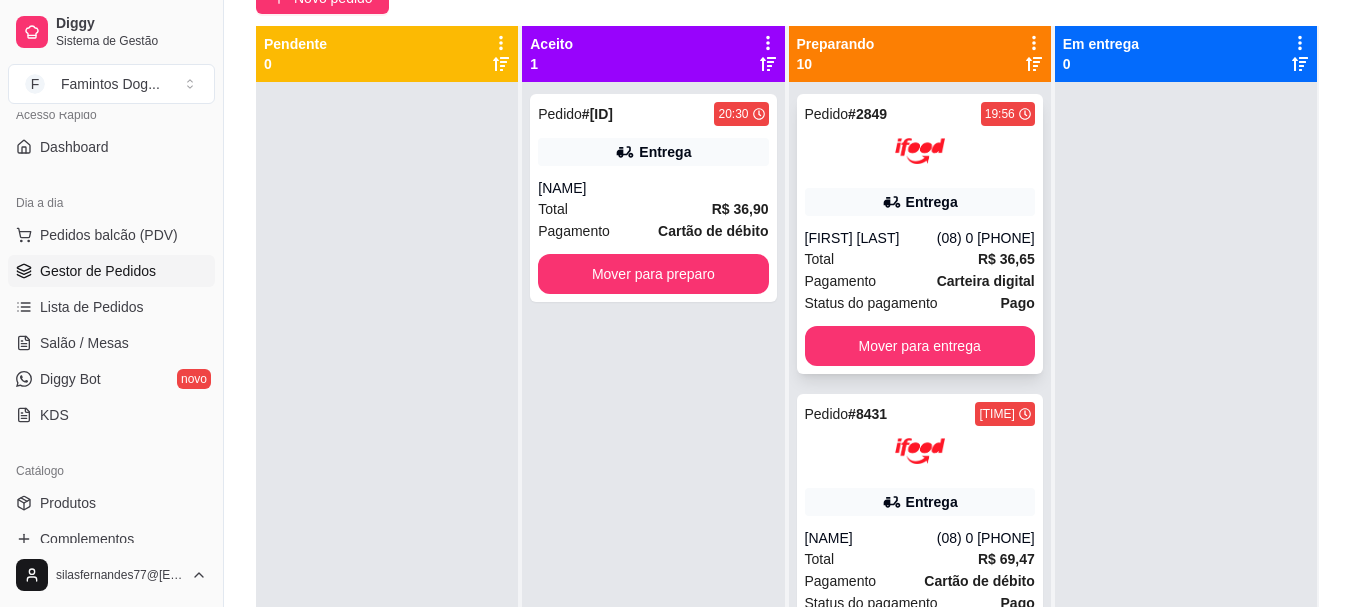click on "Total R$ 36,65" at bounding box center [920, 259] 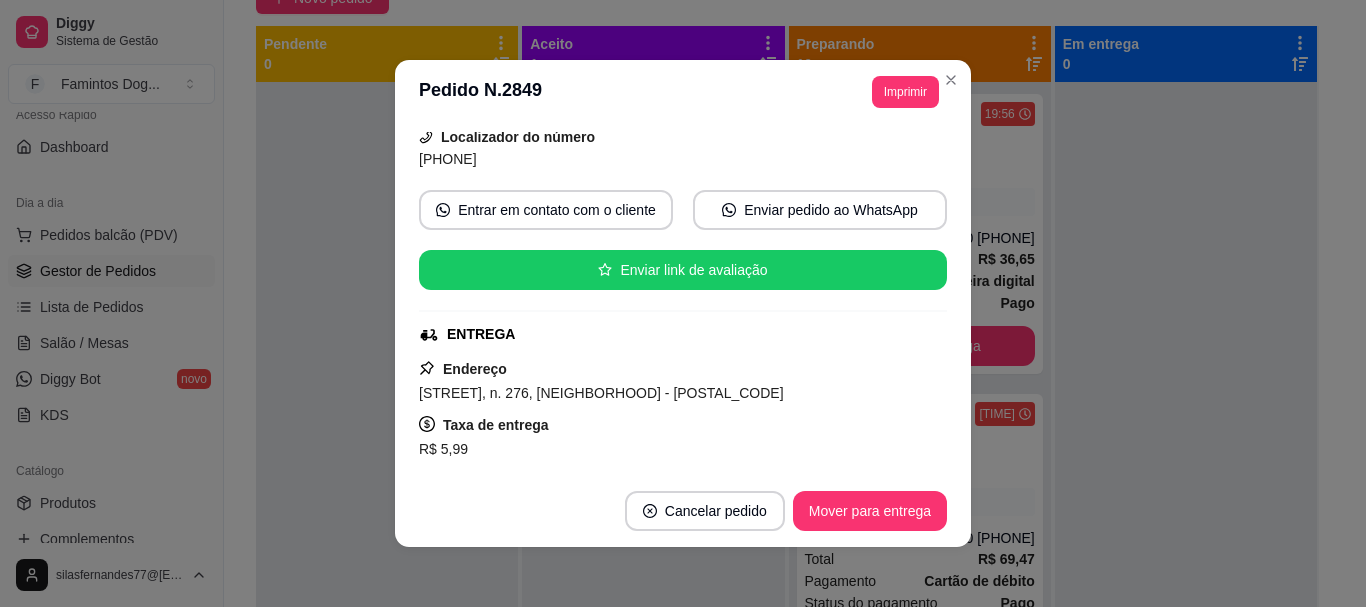 scroll, scrollTop: 194, scrollLeft: 0, axis: vertical 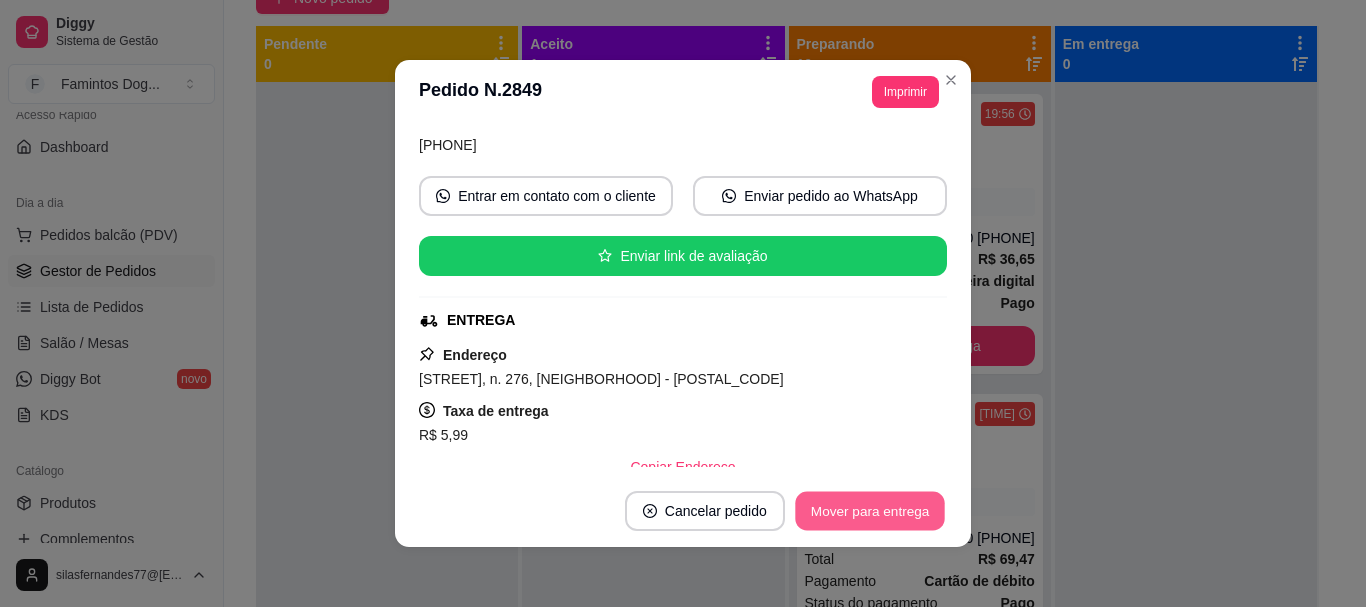 click on "Mover para entrega" at bounding box center [870, 511] 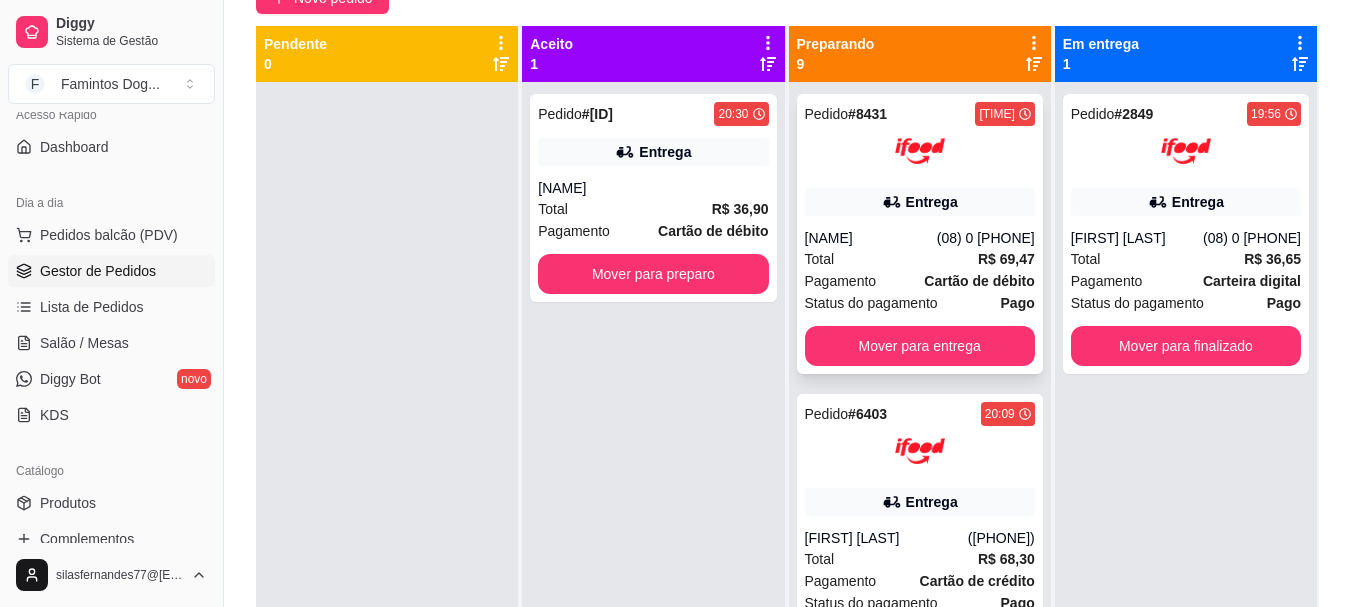 click on "[NAME]" at bounding box center [871, 238] 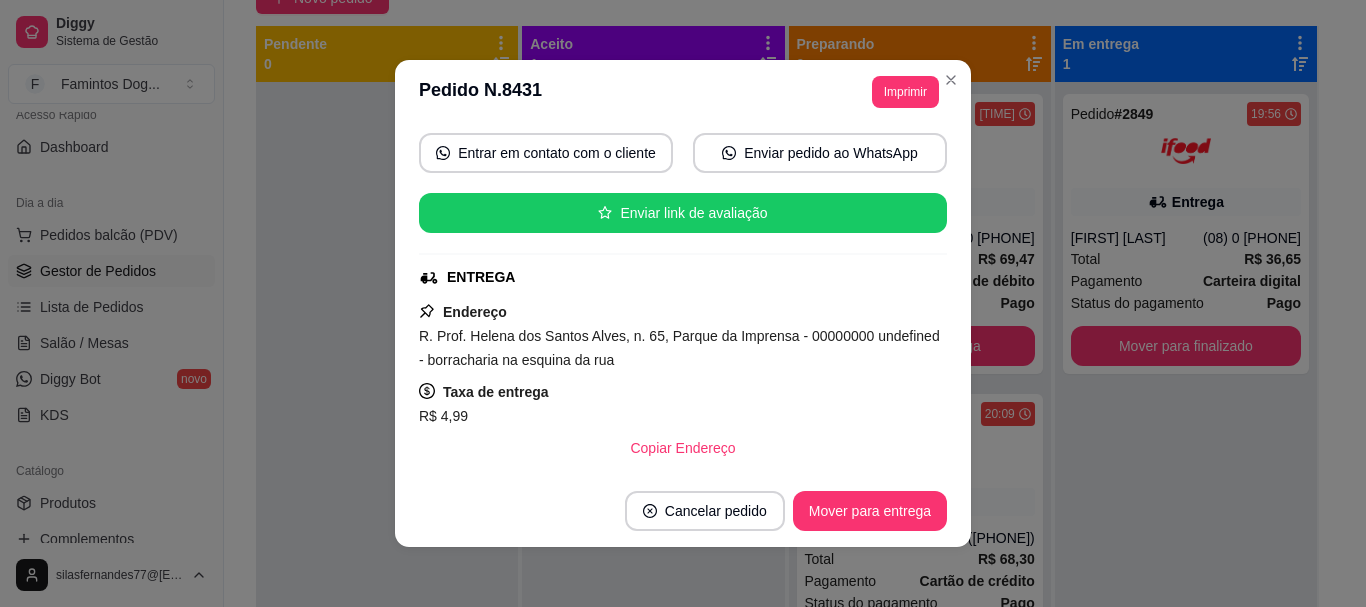 scroll, scrollTop: 251, scrollLeft: 0, axis: vertical 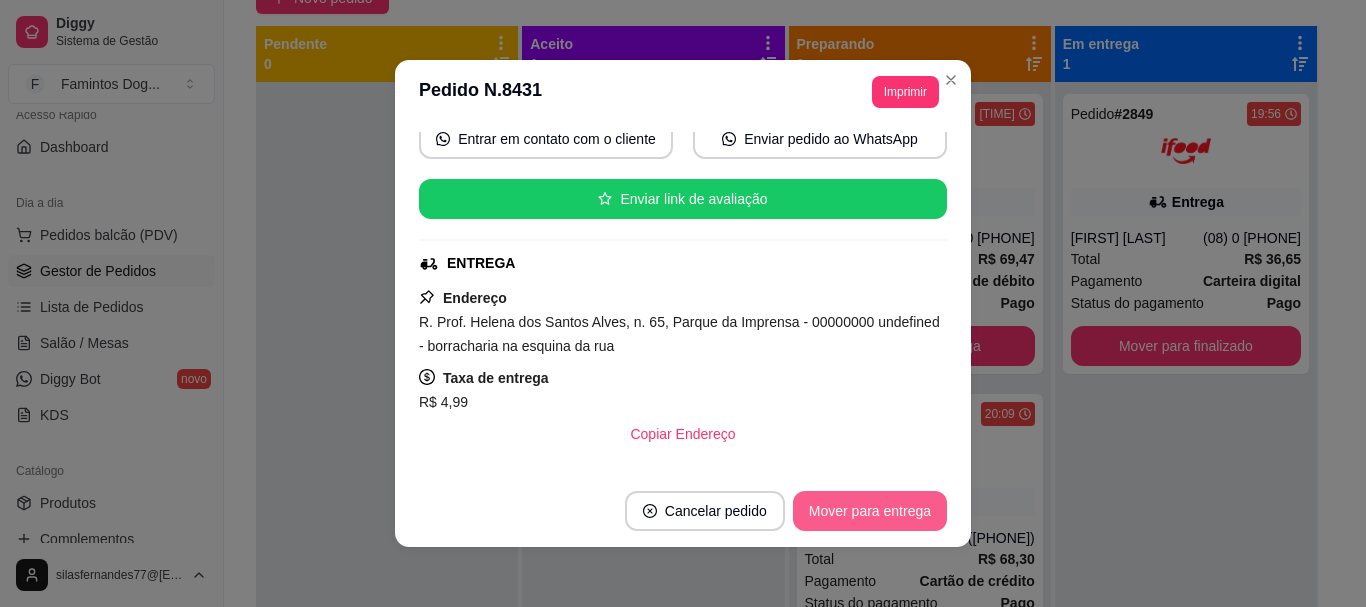 click on "Mover para entrega" at bounding box center (870, 511) 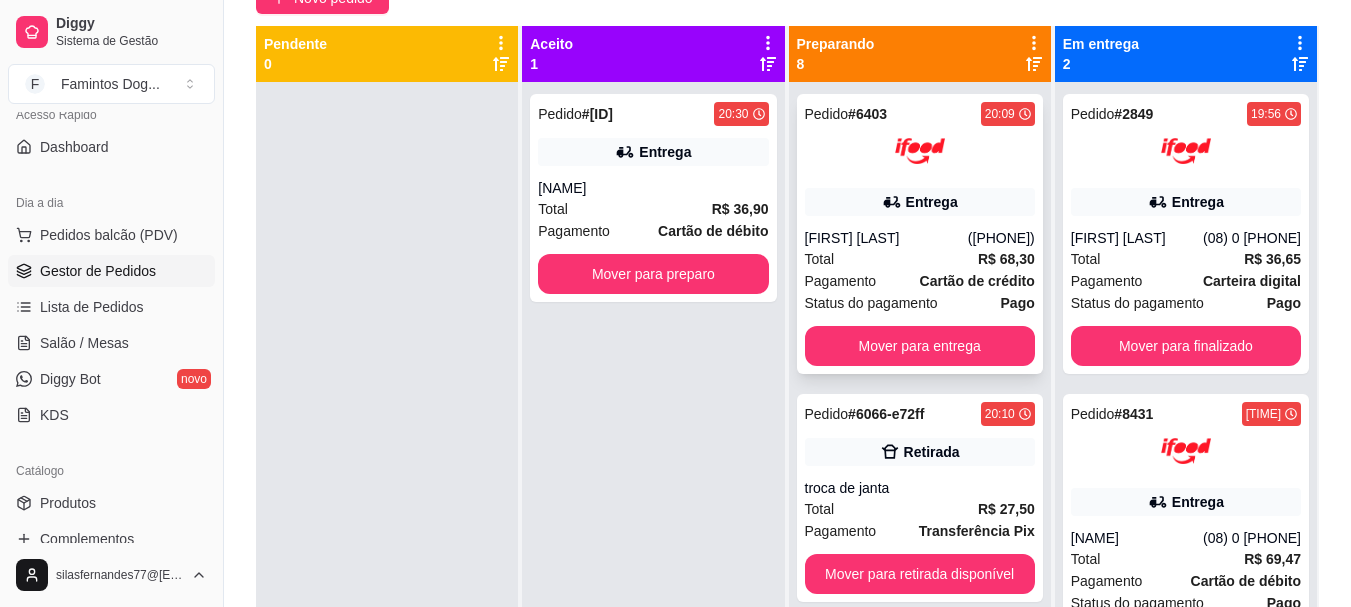 click at bounding box center (920, 151) 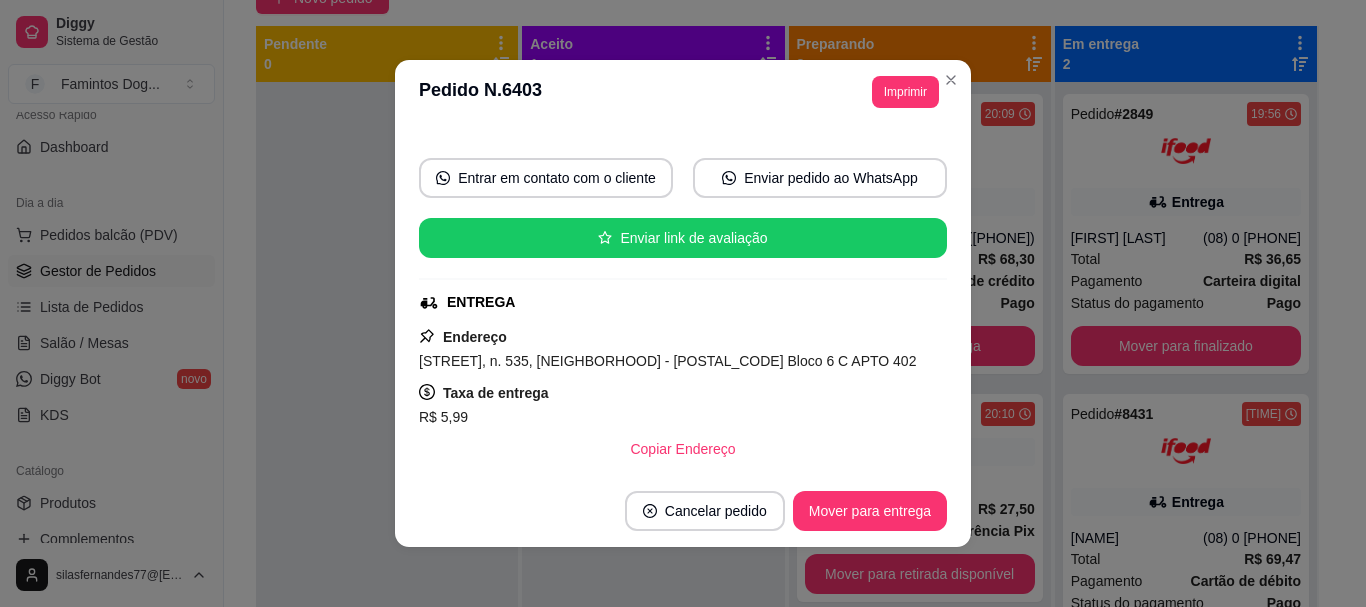 scroll, scrollTop: 266, scrollLeft: 0, axis: vertical 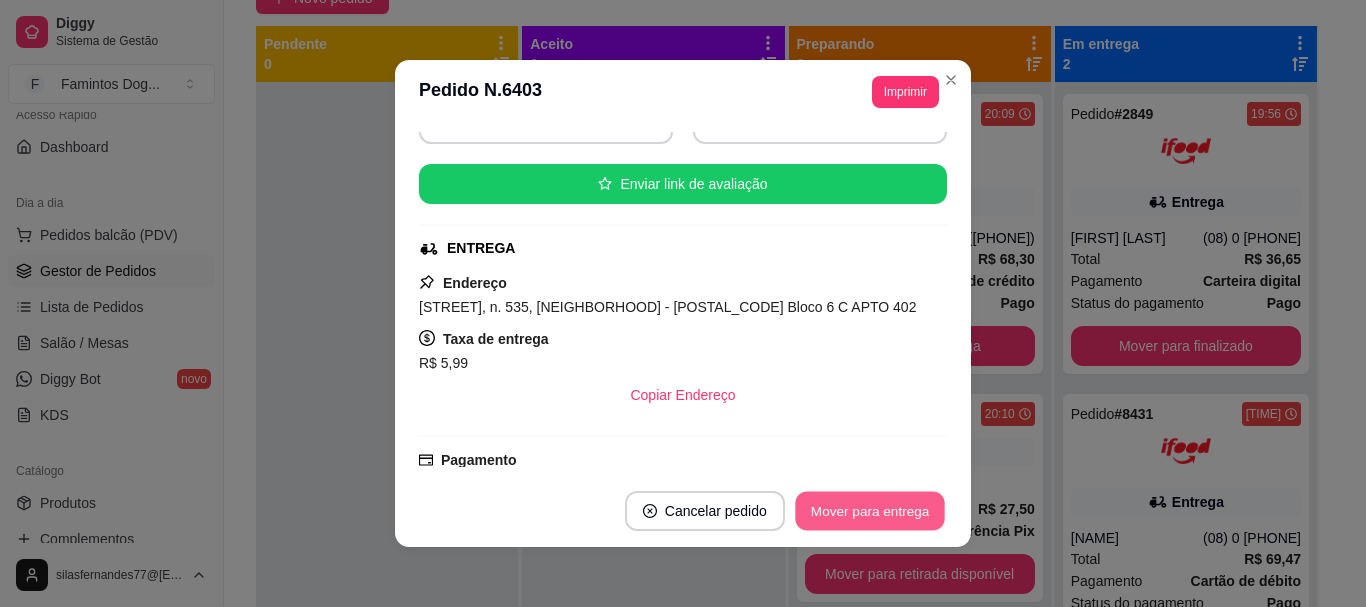 click on "Mover para entrega" at bounding box center [870, 511] 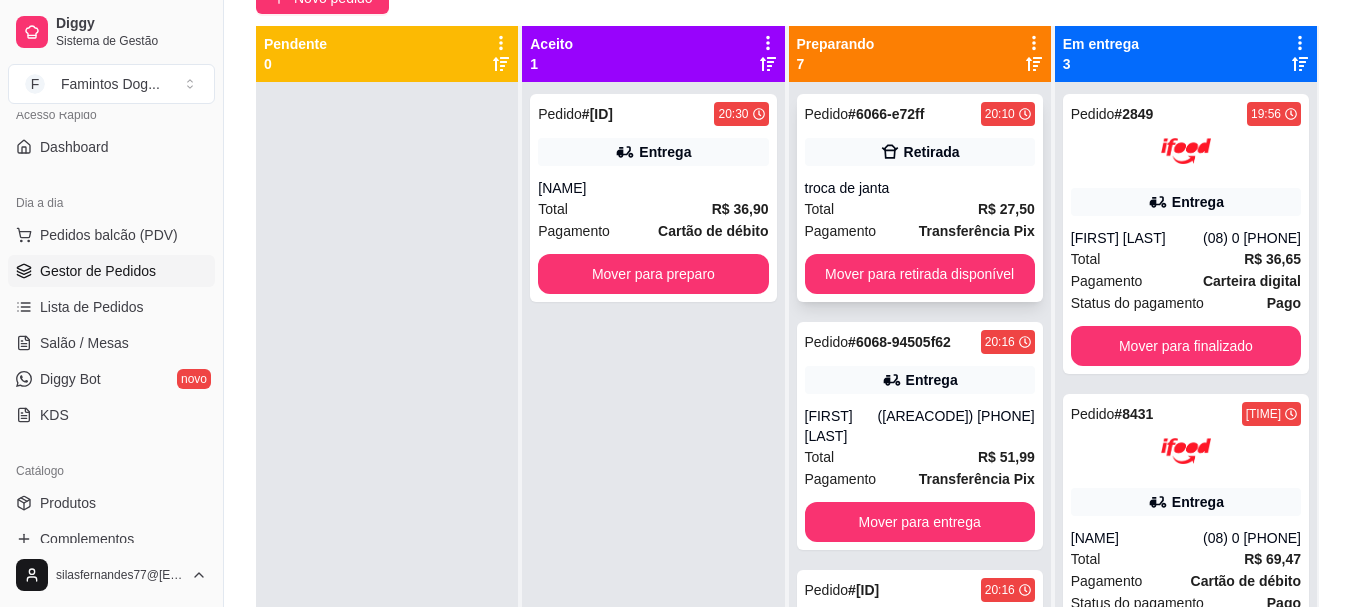 click on "Total R$ 27,50" at bounding box center [920, 209] 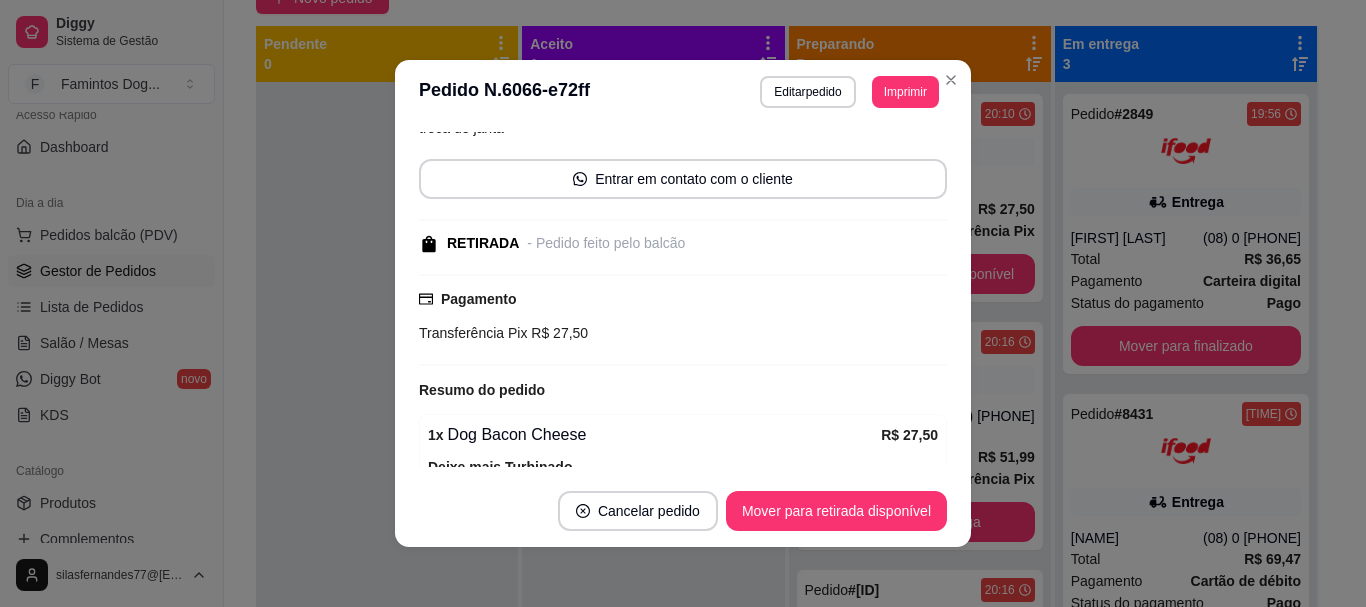 scroll, scrollTop: 271, scrollLeft: 0, axis: vertical 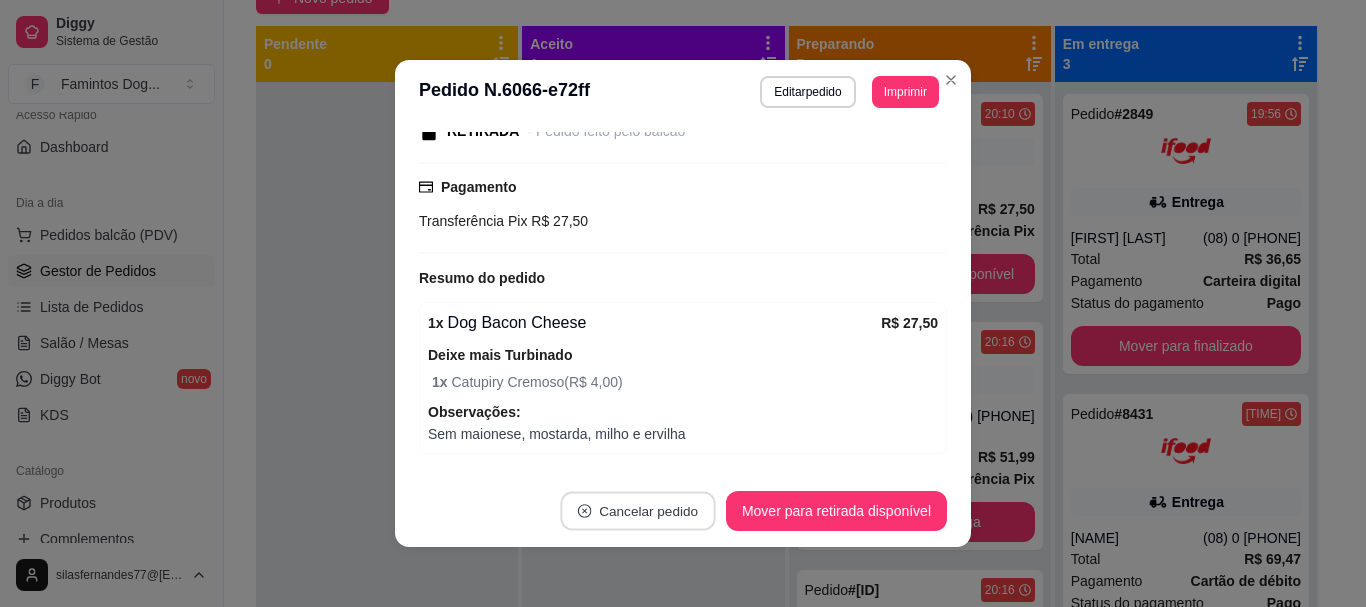 click on "Cancelar pedido" at bounding box center (637, 511) 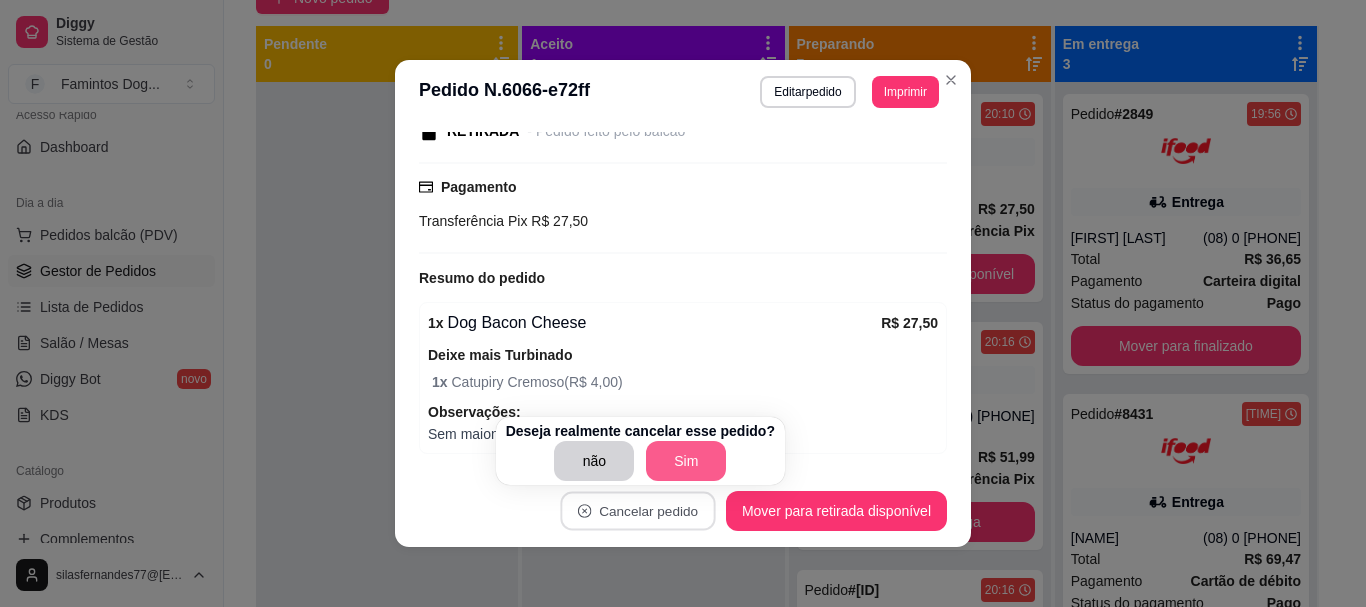 click on "Sim" at bounding box center [686, 461] 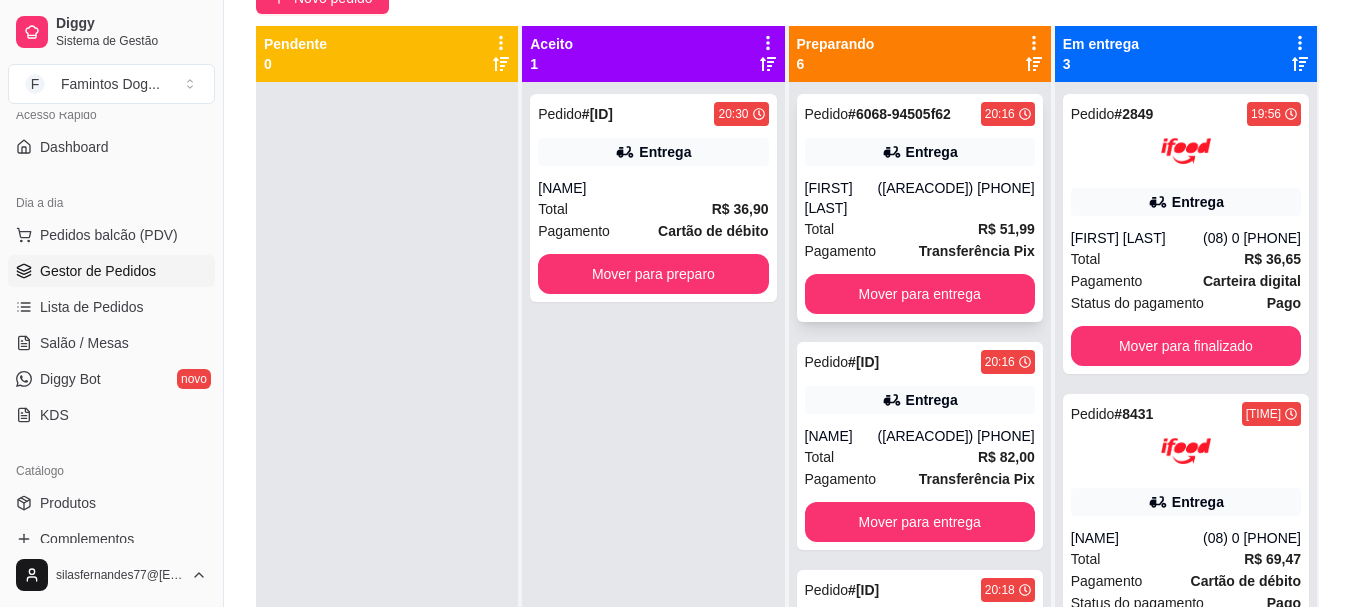 click on "[FIRST] [LAST]" at bounding box center (841, 198) 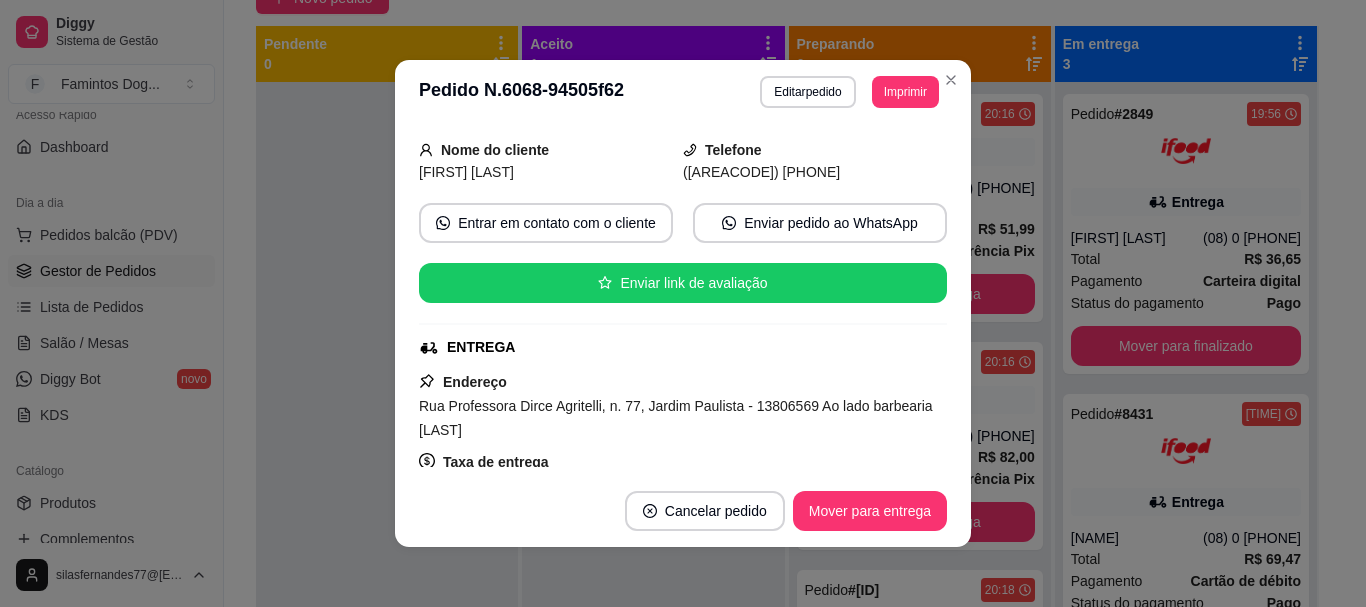 scroll, scrollTop: 296, scrollLeft: 0, axis: vertical 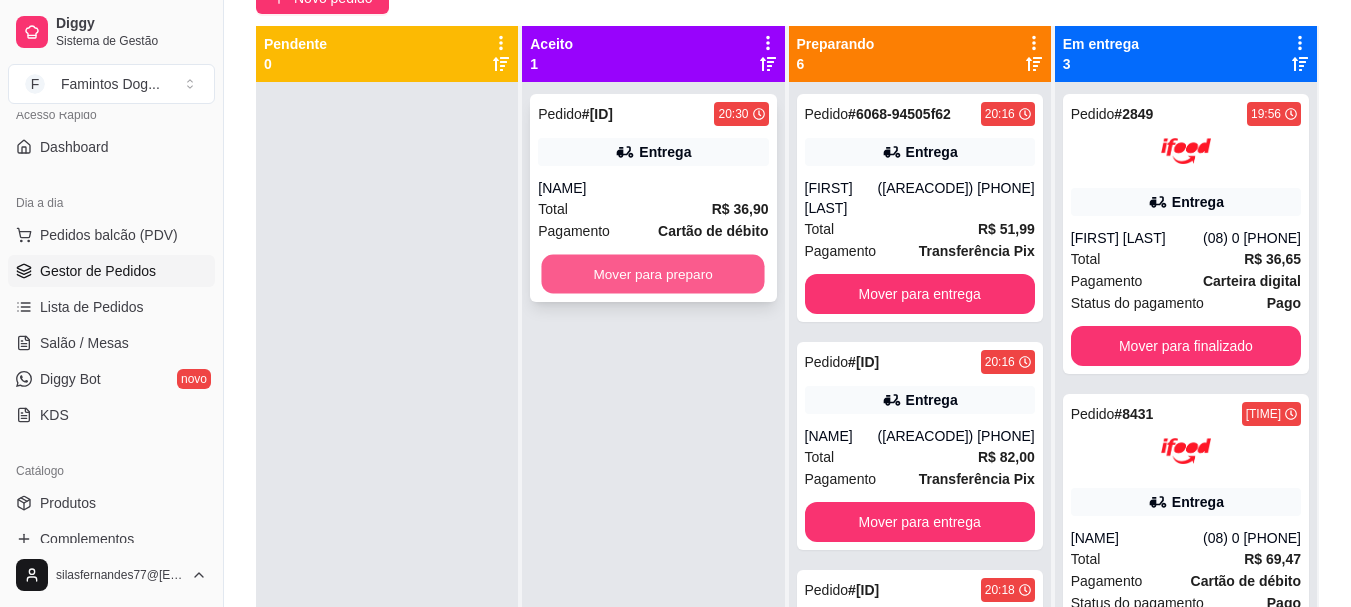 click on "Mover para preparo" at bounding box center [653, 274] 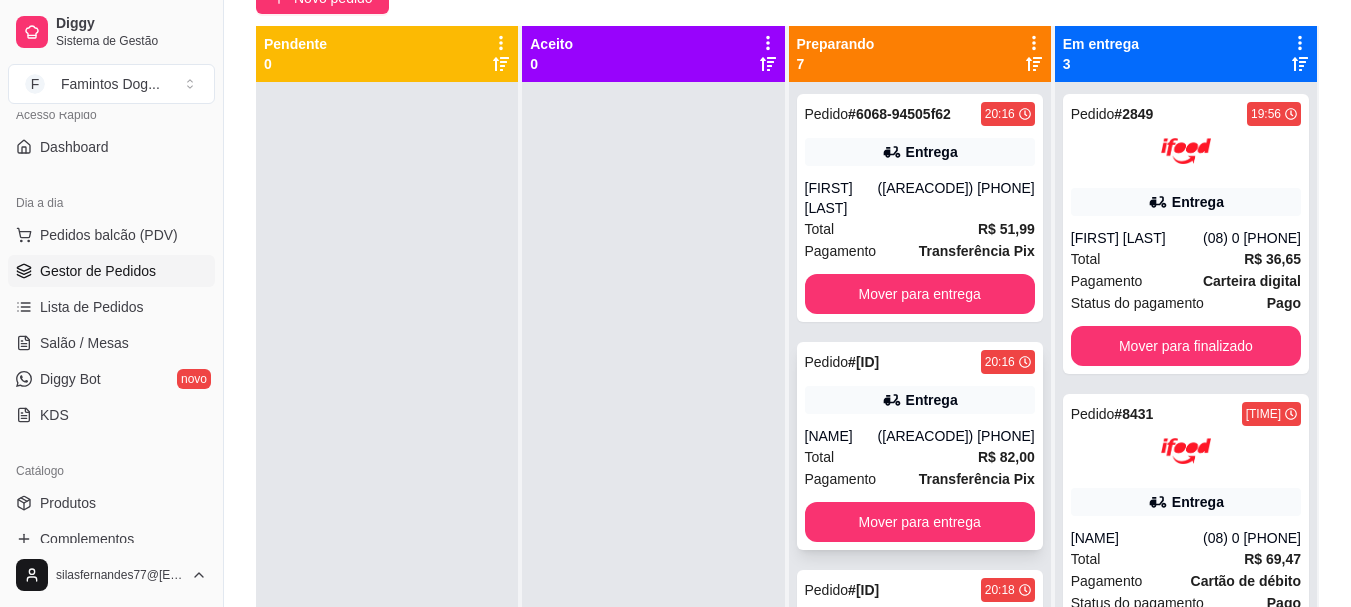 click on "Entrega" at bounding box center (932, 400) 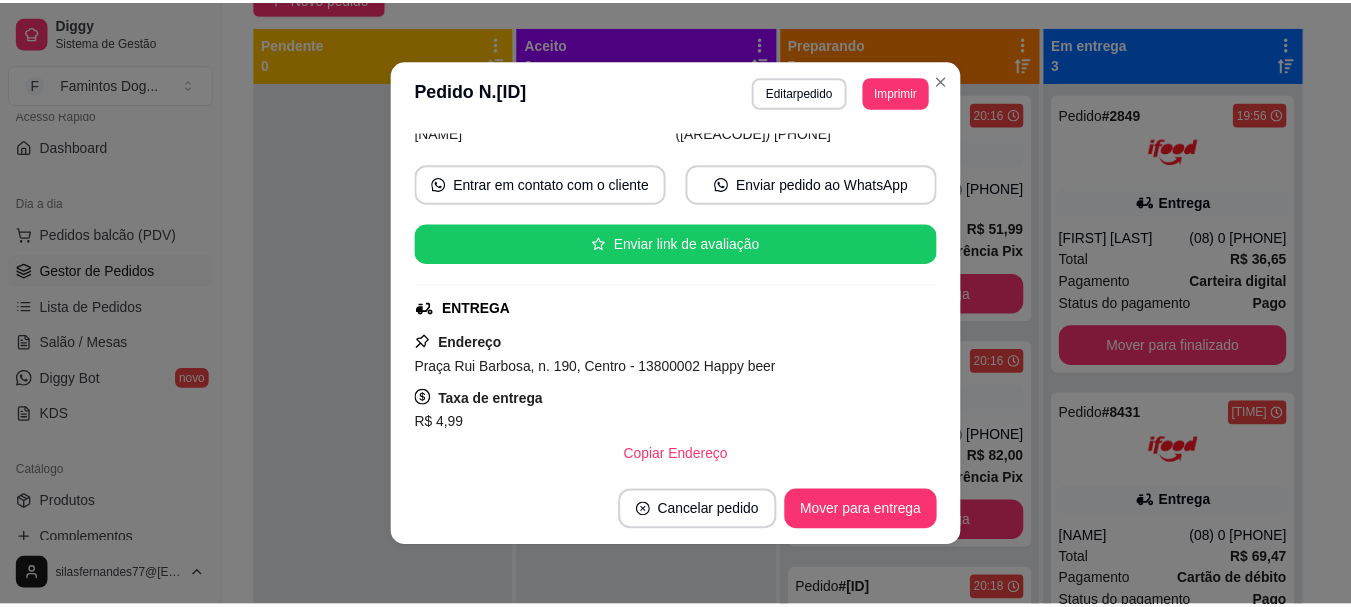 scroll, scrollTop: 301, scrollLeft: 0, axis: vertical 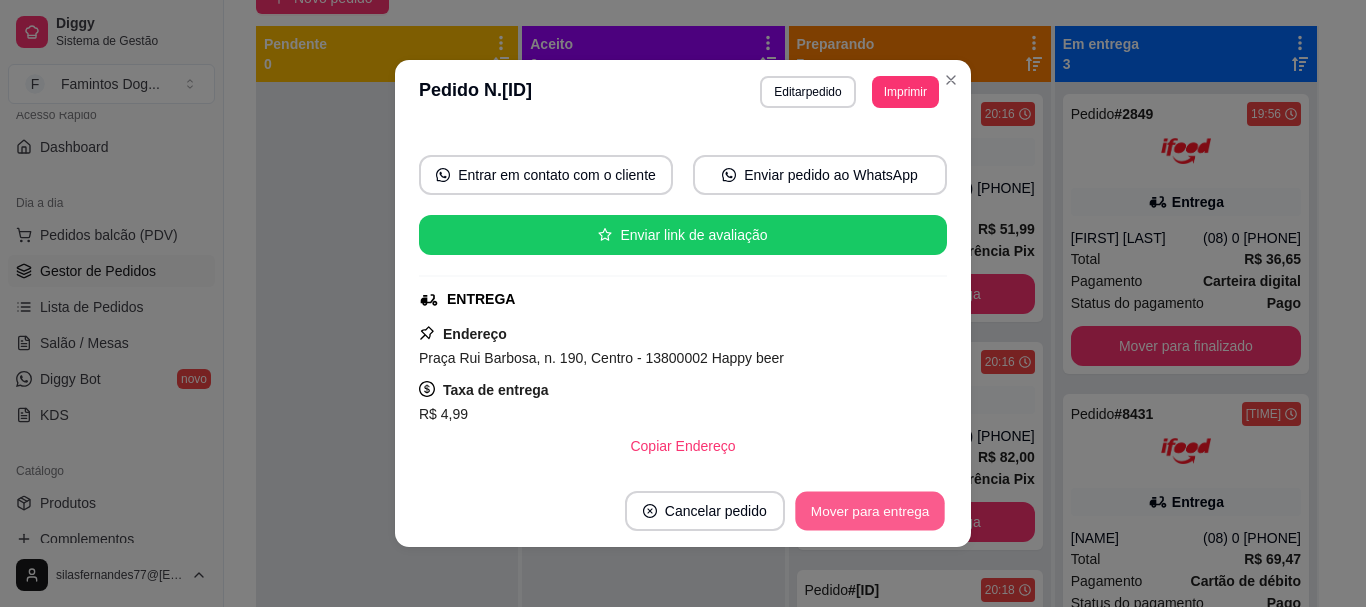 click on "Mover para entrega" at bounding box center (870, 511) 